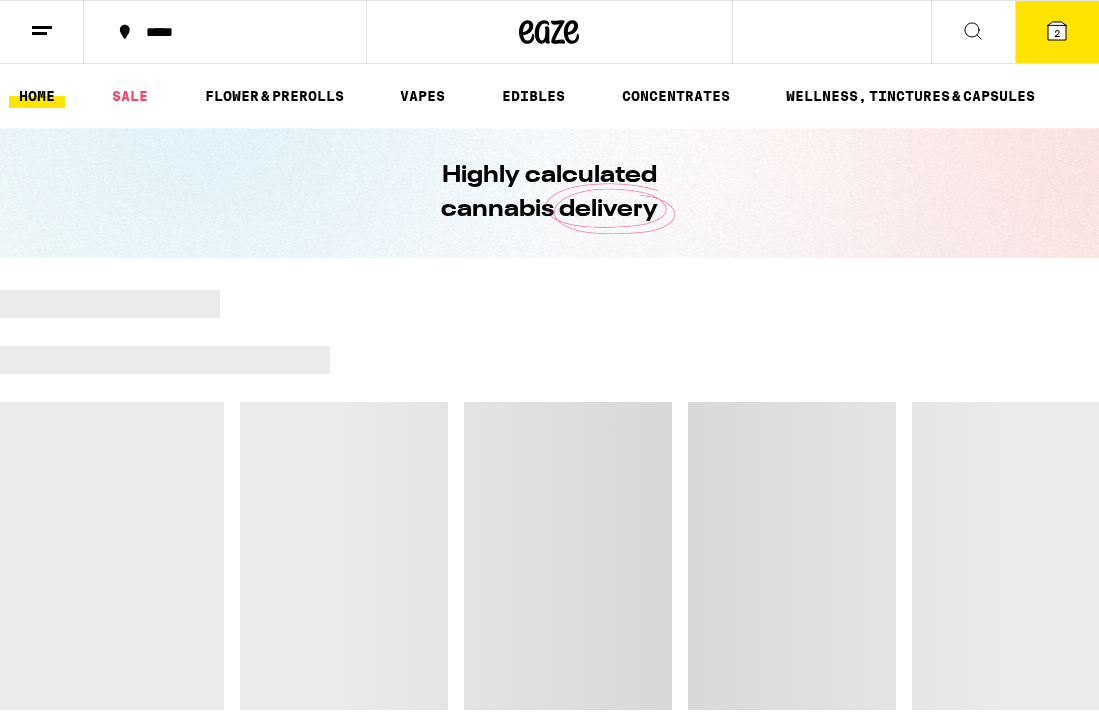 scroll, scrollTop: 0, scrollLeft: 0, axis: both 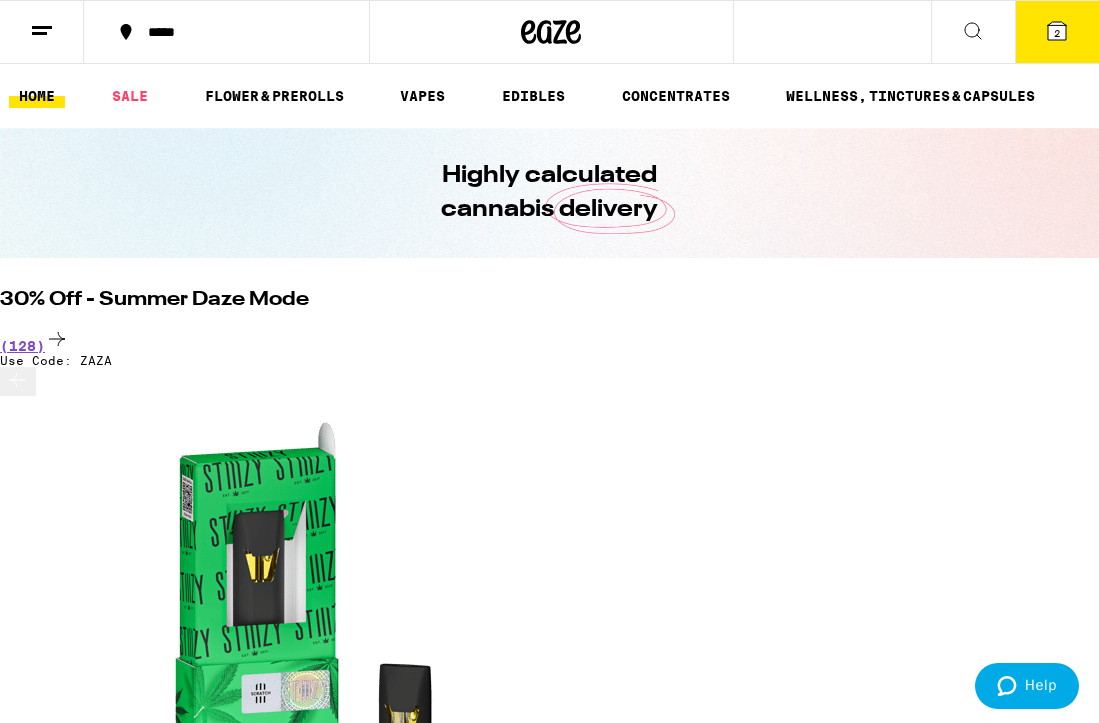 click on "*****" at bounding box center (238, 32) 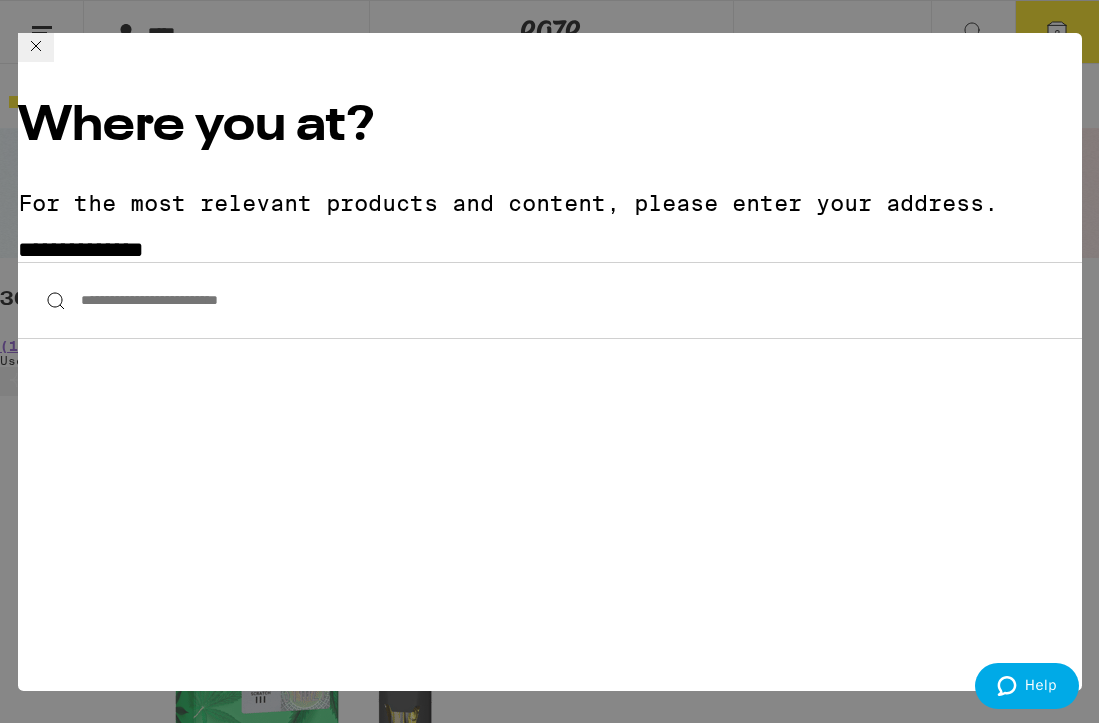 click on "**********" at bounding box center (550, 300) 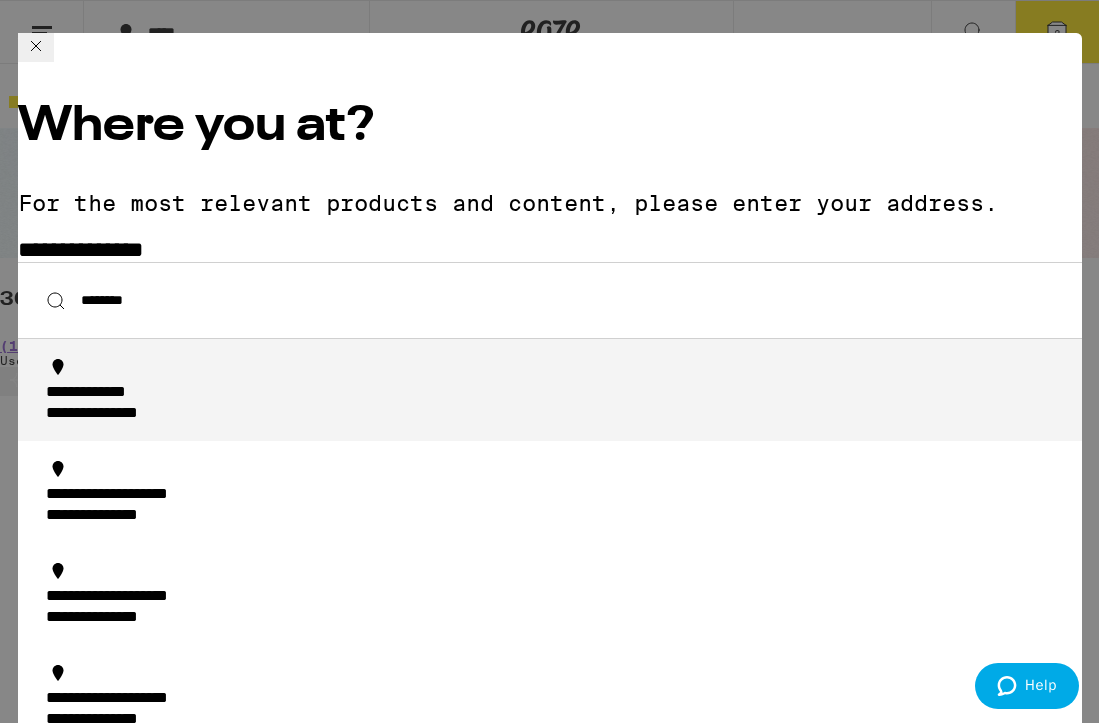 click on "**********" at bounding box center (556, 404) 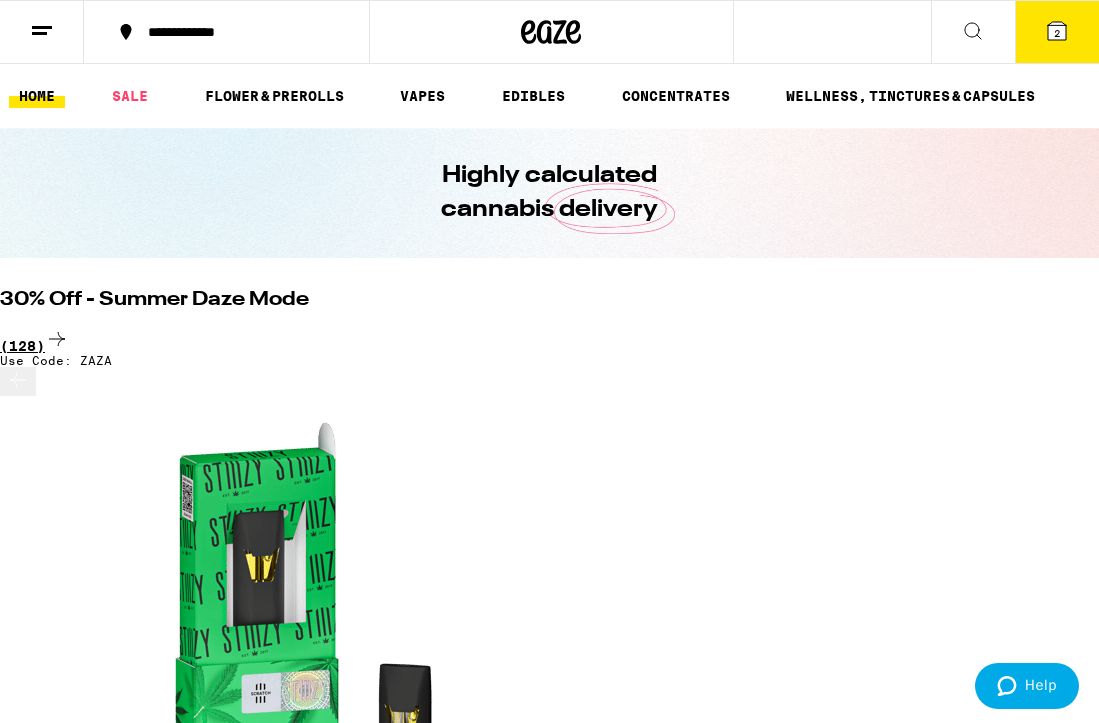 click on "(128)" at bounding box center [549, 340] 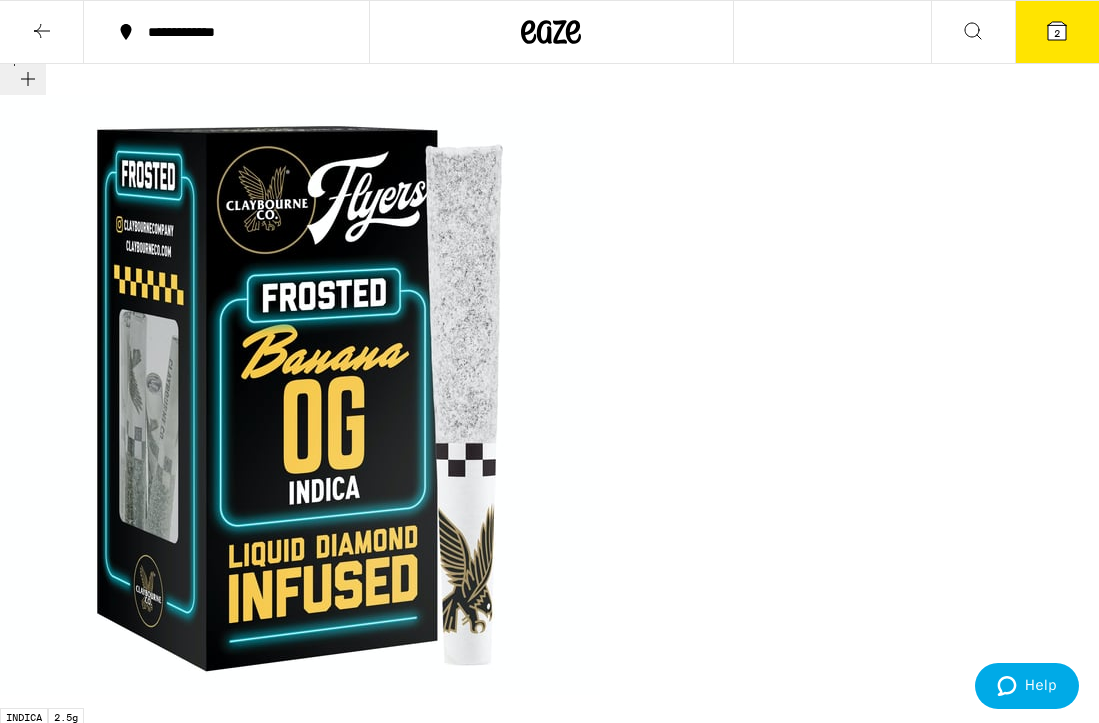 scroll, scrollTop: 13365, scrollLeft: 0, axis: vertical 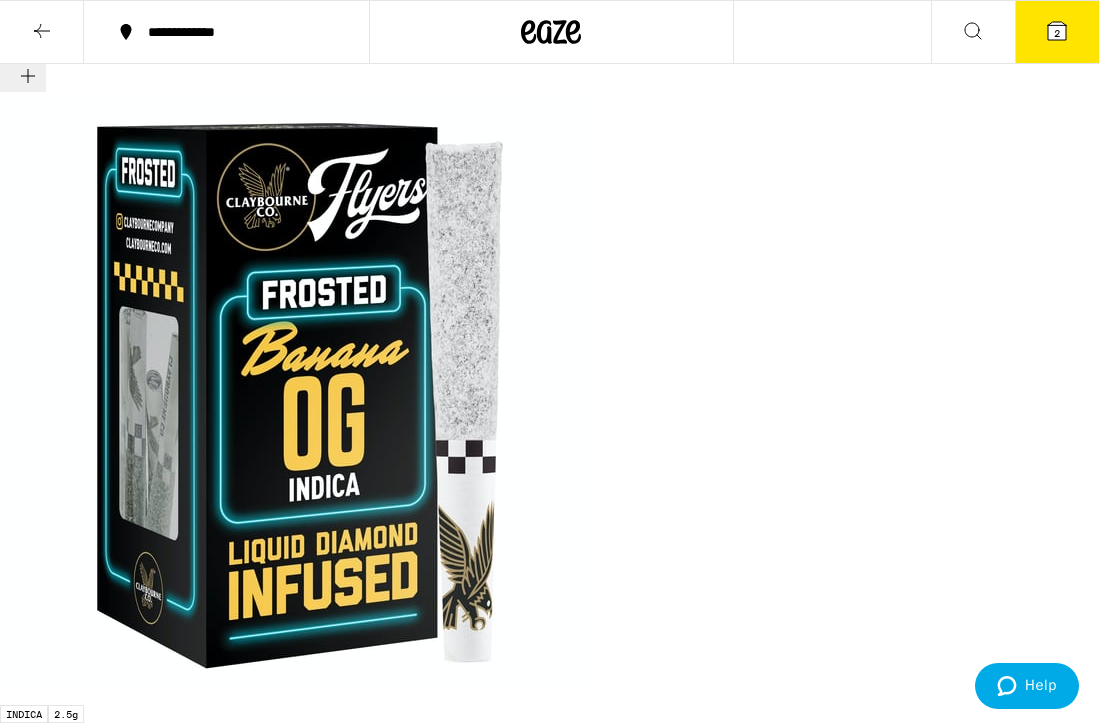 click on "2" at bounding box center (1057, 32) 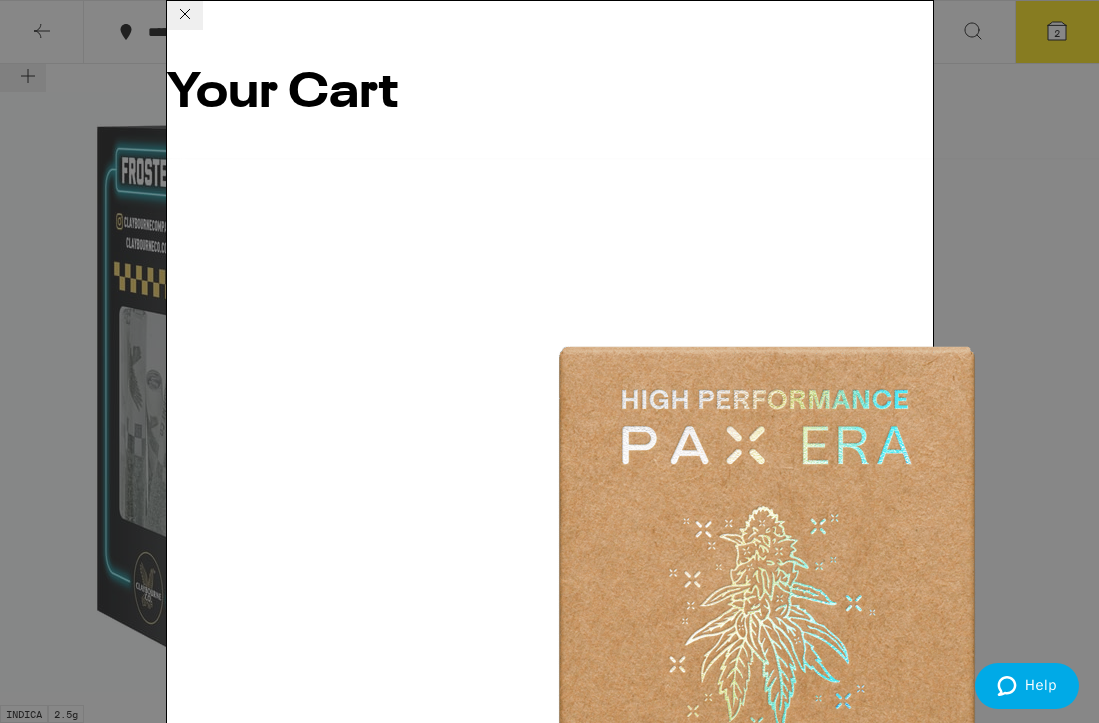 click 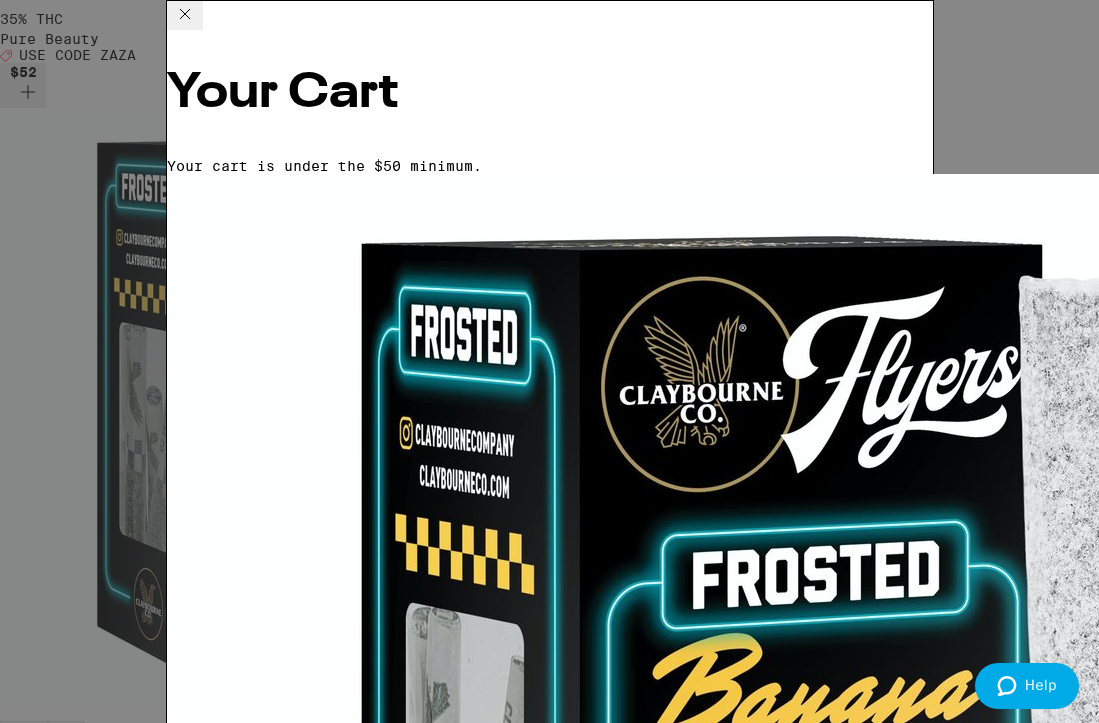 scroll, scrollTop: 13429, scrollLeft: 0, axis: vertical 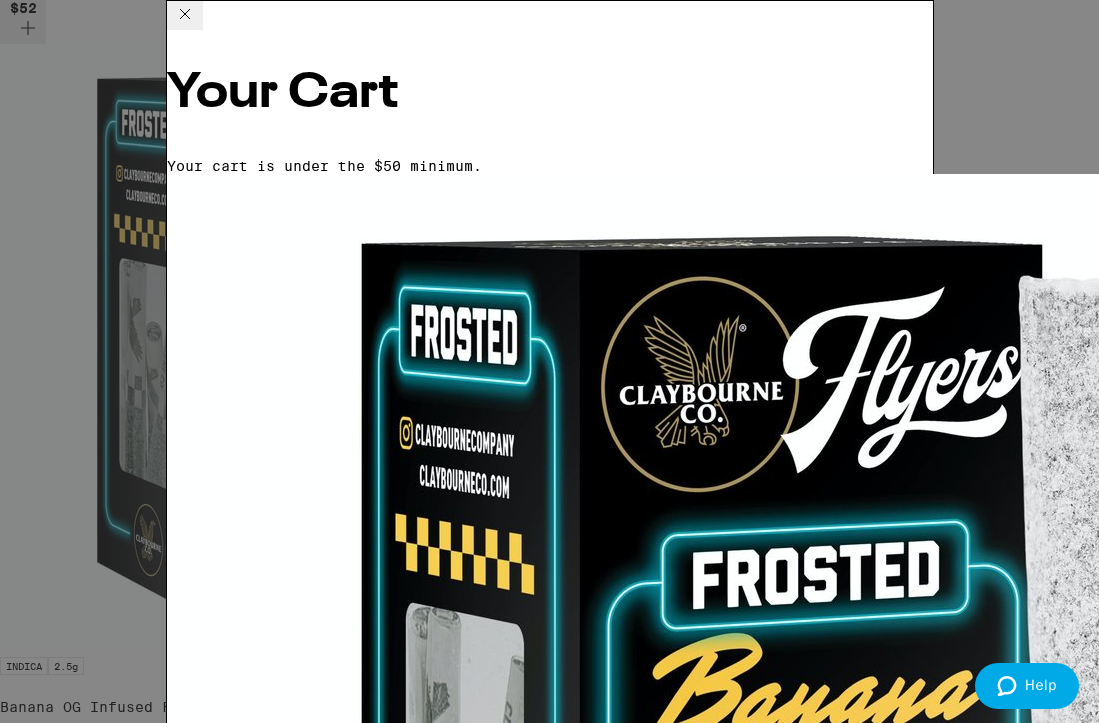 click on "Your cart is under the $50 minimum." at bounding box center [550, 166] 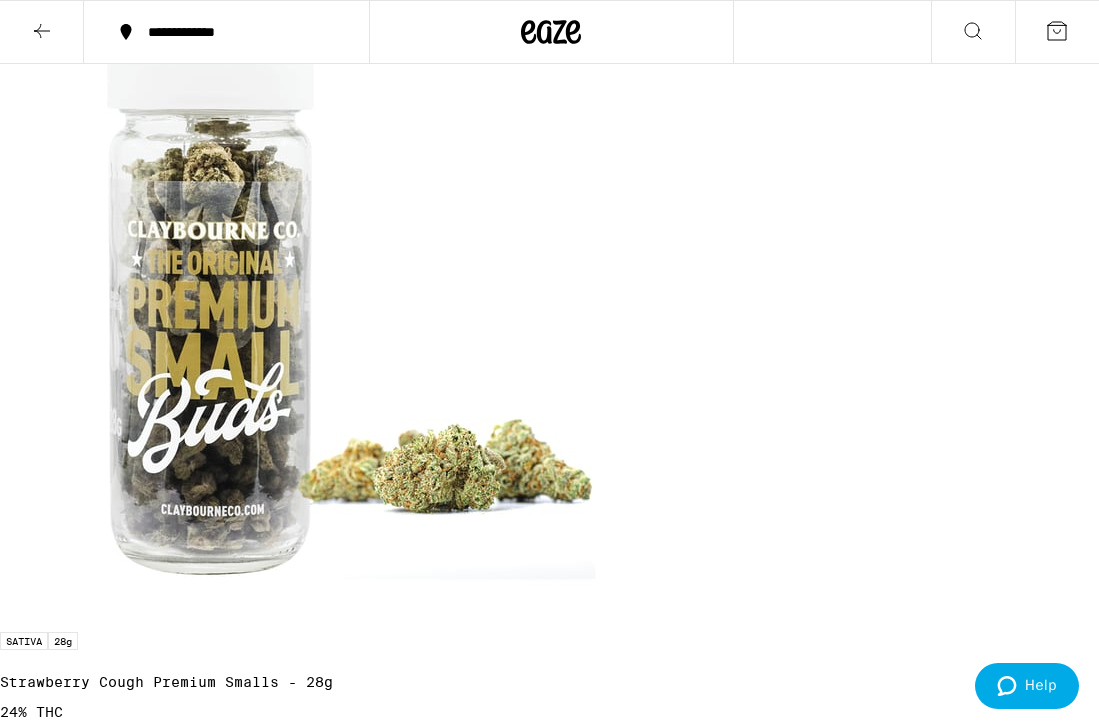 scroll, scrollTop: 12685, scrollLeft: 0, axis: vertical 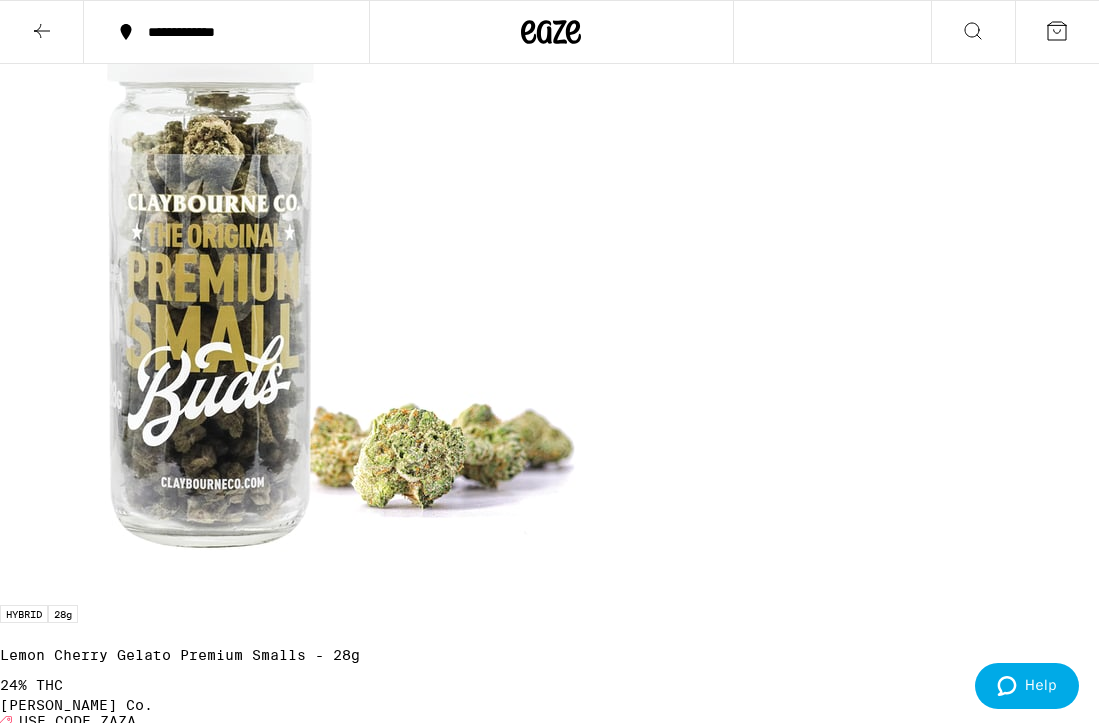 click 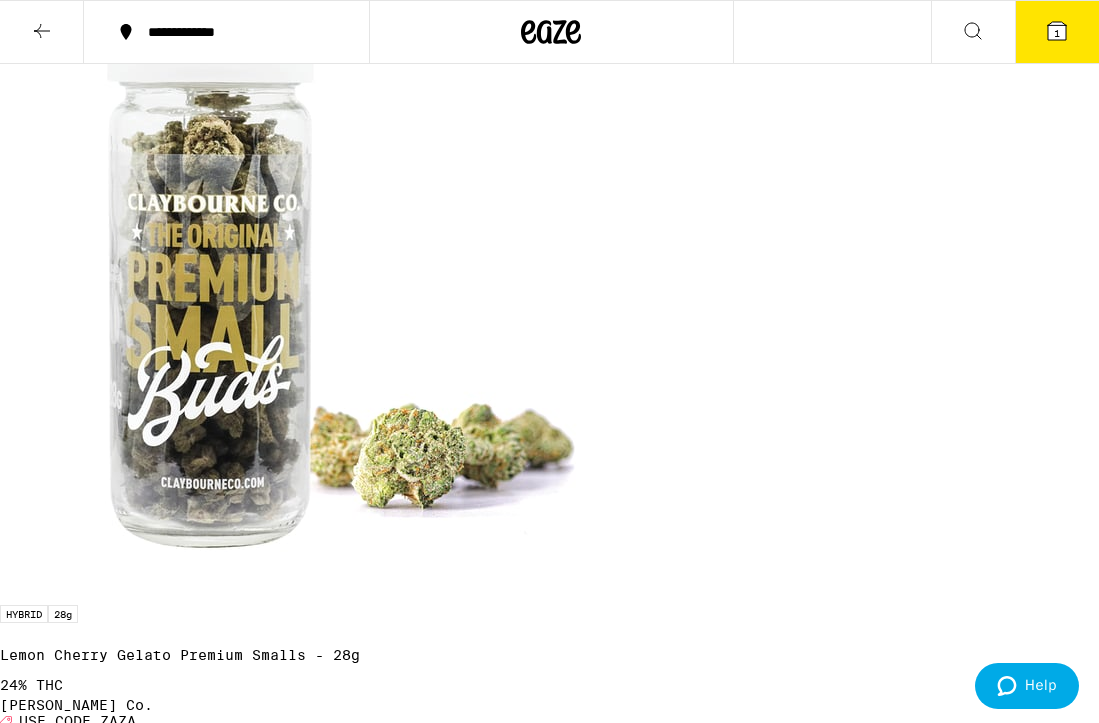 scroll, scrollTop: 0, scrollLeft: 0, axis: both 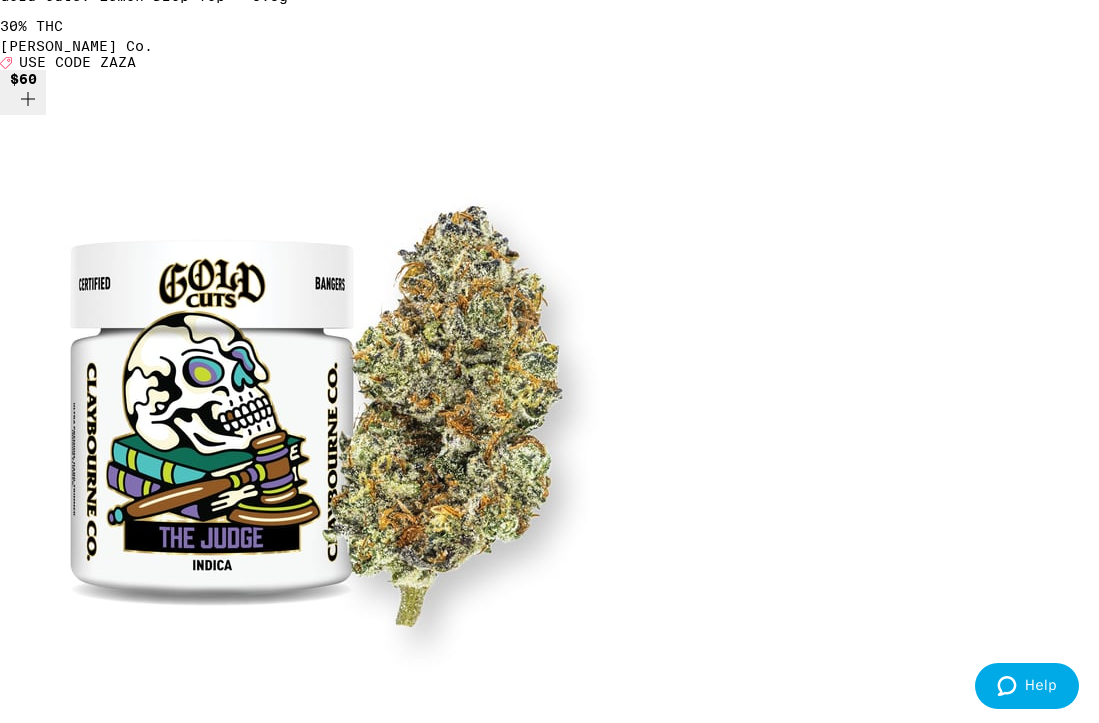 click 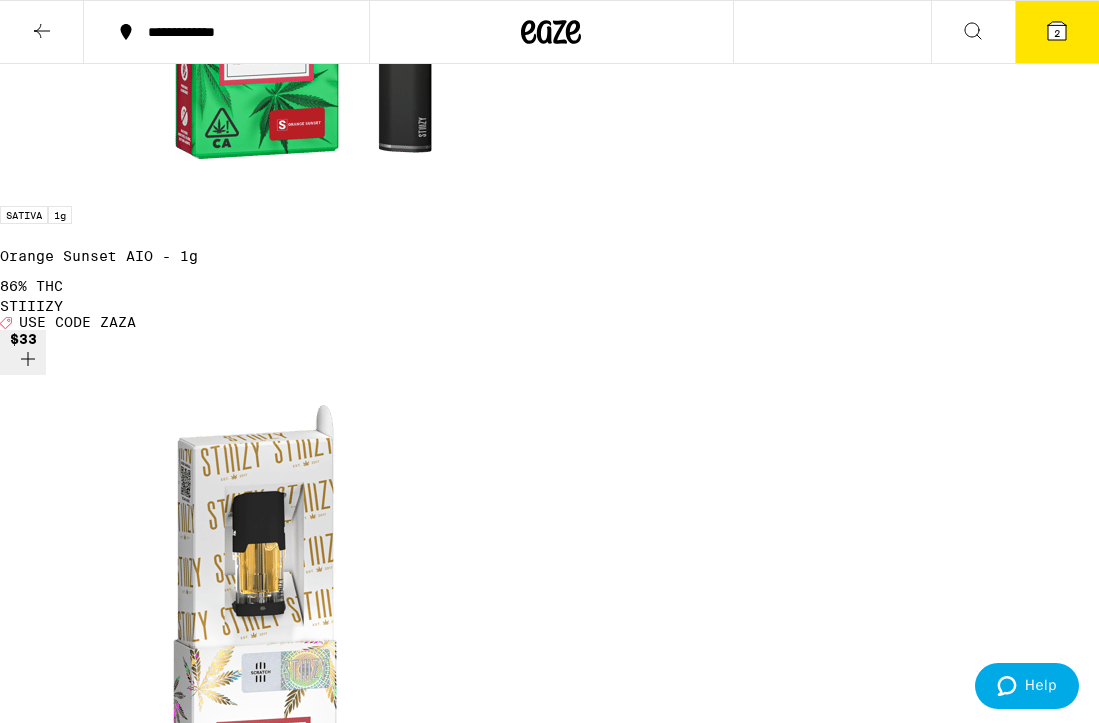 scroll, scrollTop: 905, scrollLeft: 0, axis: vertical 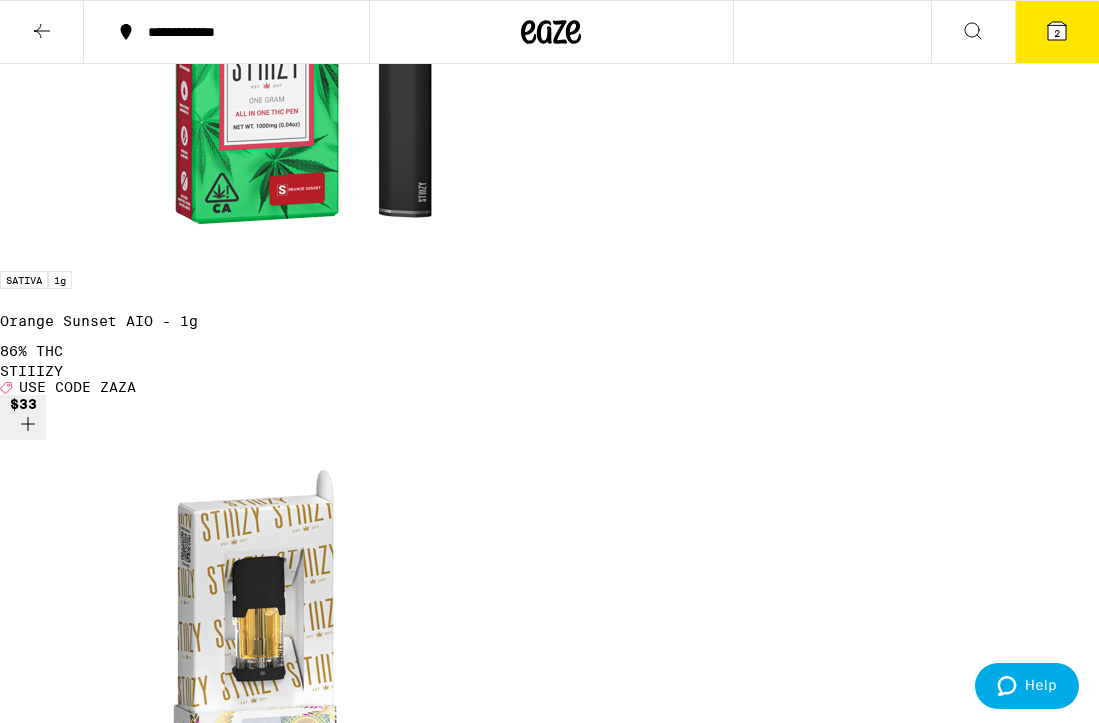 click 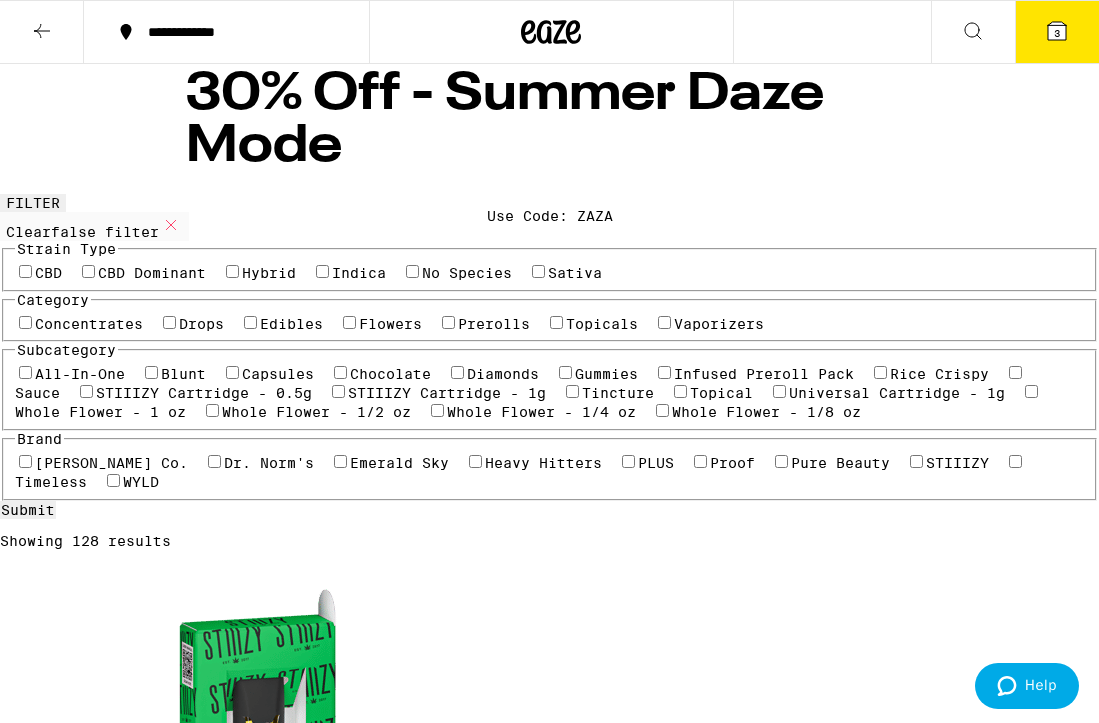 scroll, scrollTop: 2, scrollLeft: 0, axis: vertical 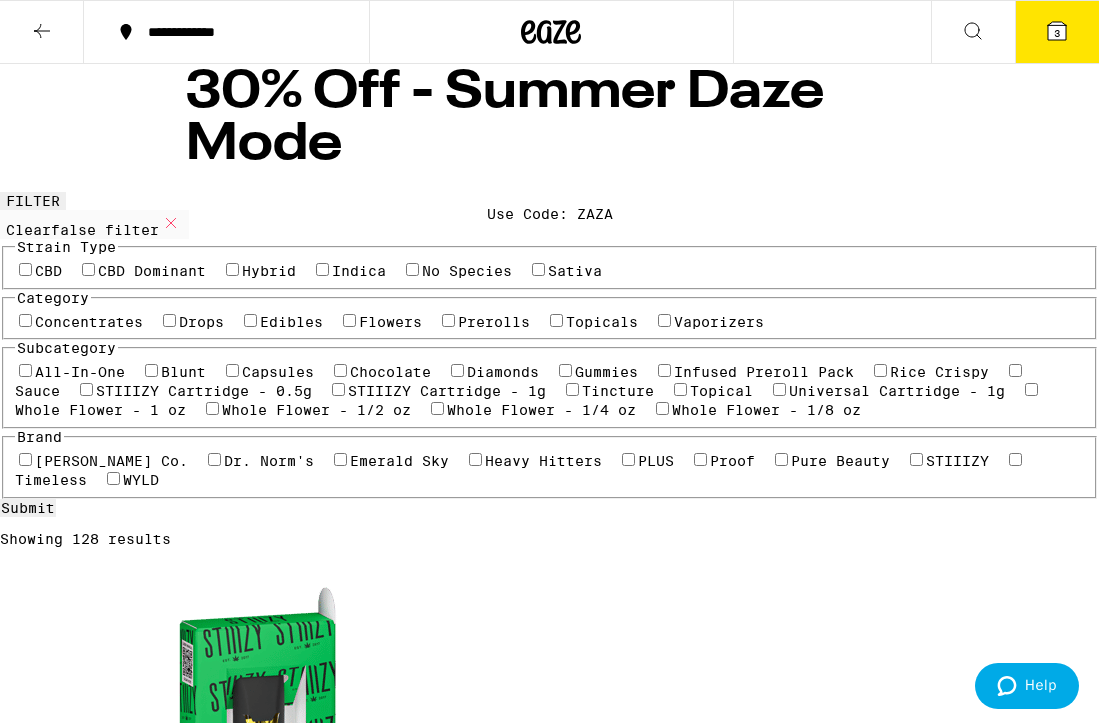 click on "3" at bounding box center [1057, 32] 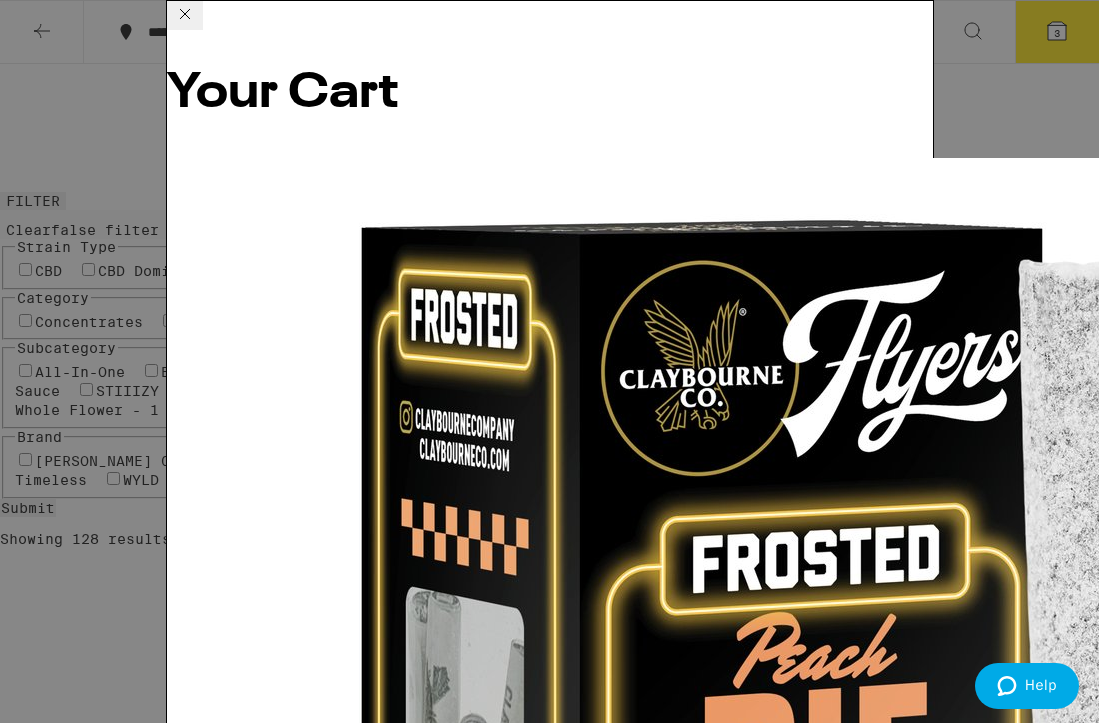 click on "Apply Promo" at bounding box center (222, 3942) 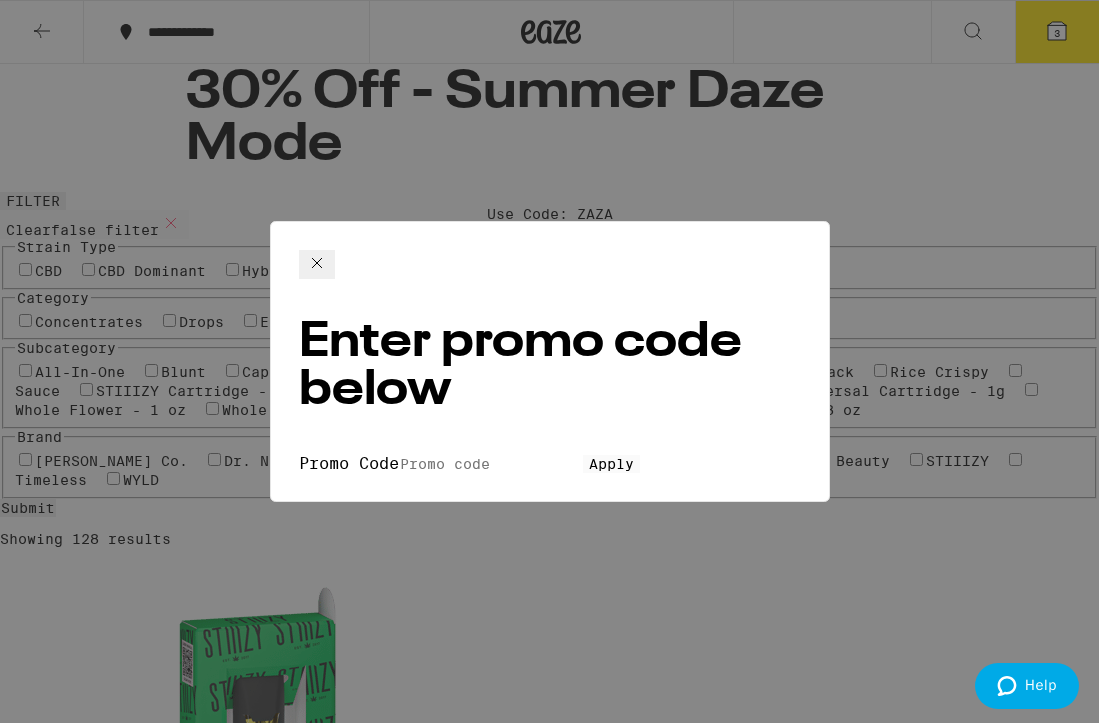 click on "Promo Code" at bounding box center (491, 464) 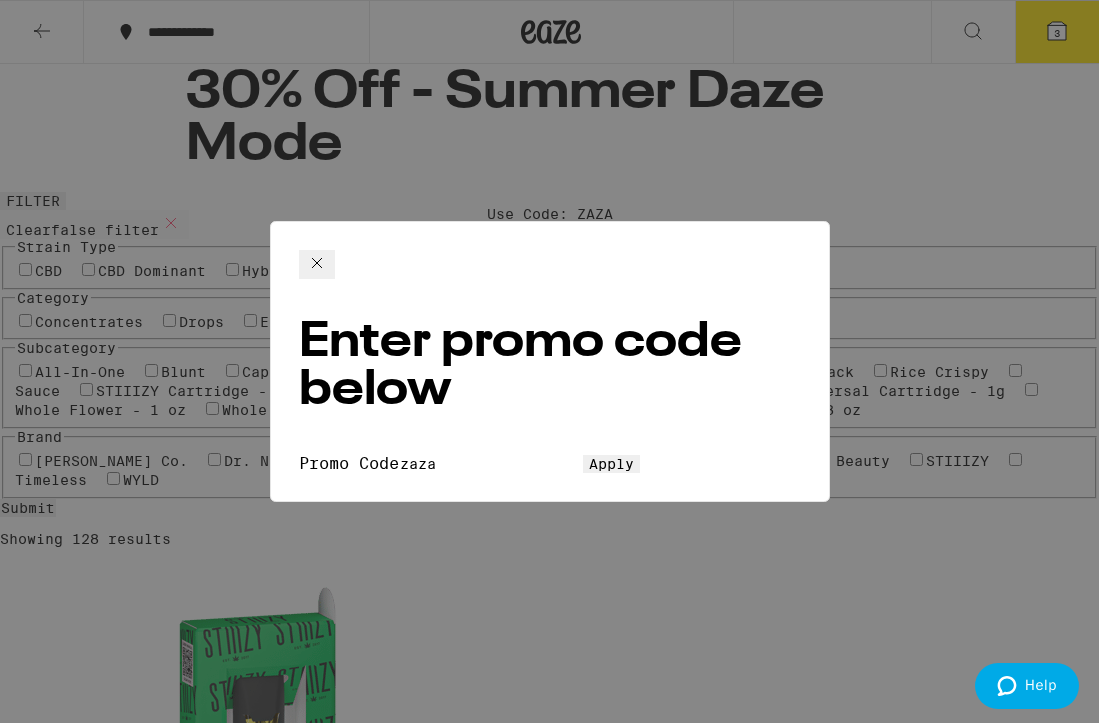 type on "zaza" 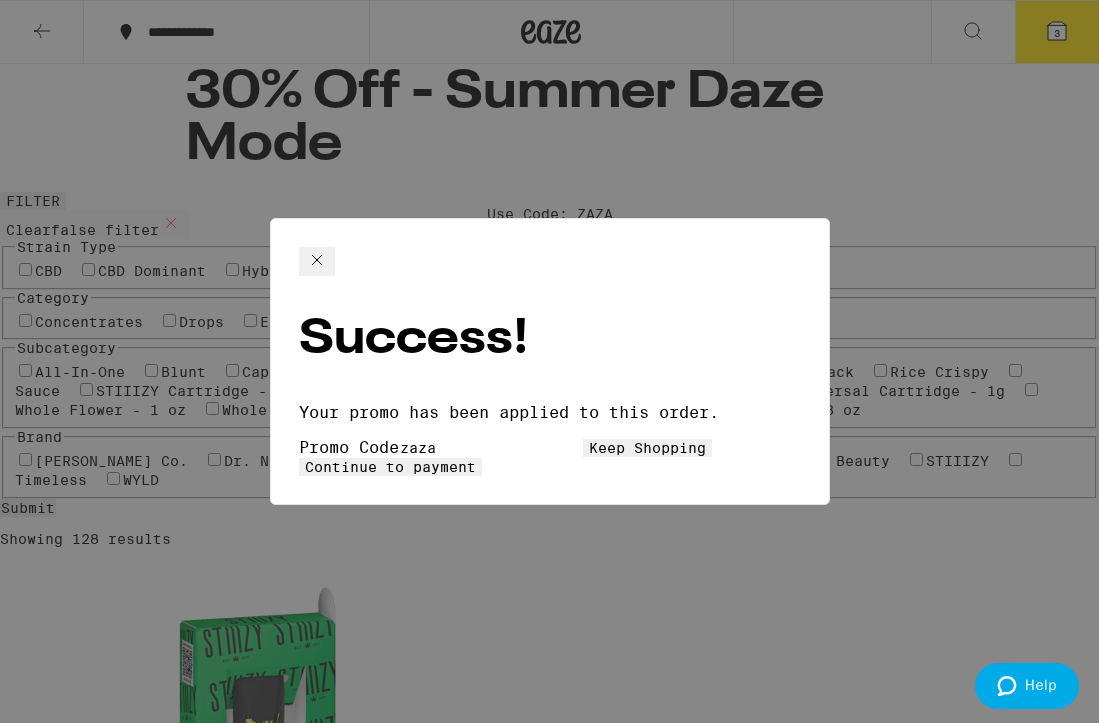 click 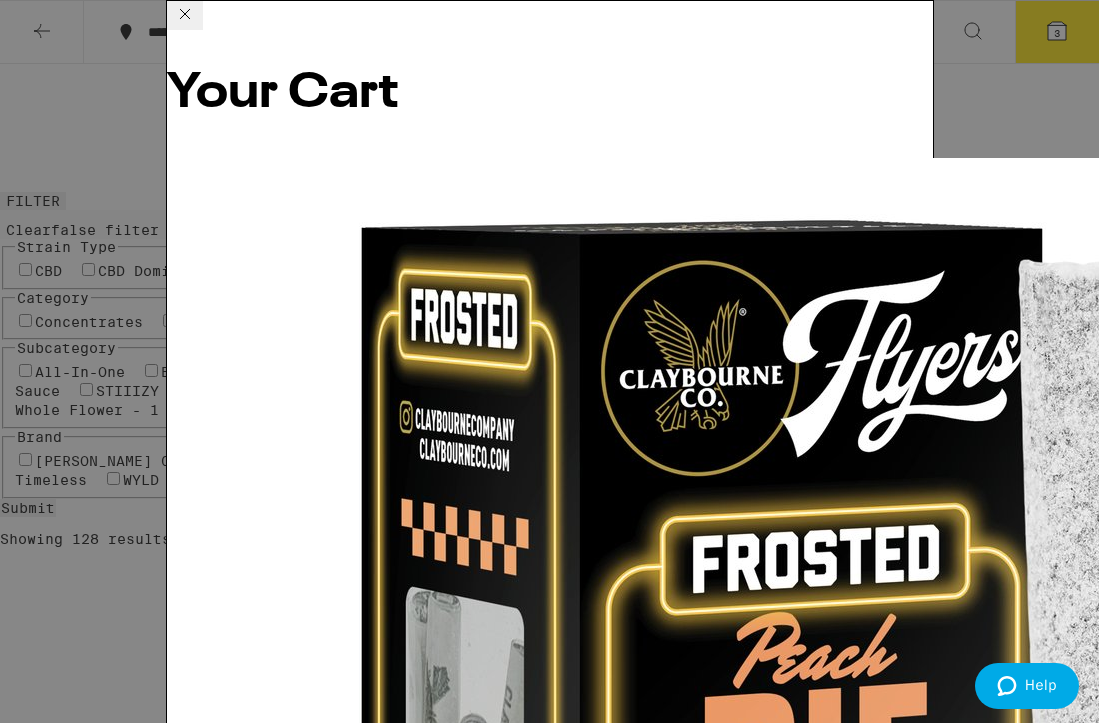 scroll, scrollTop: 0, scrollLeft: 0, axis: both 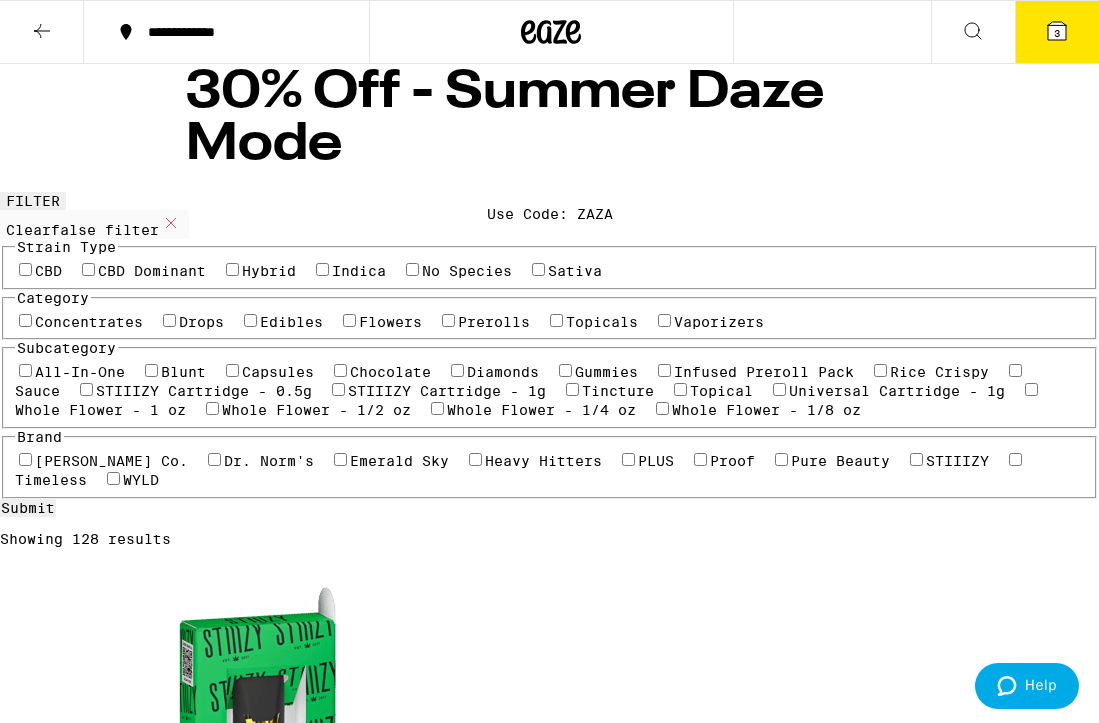 click 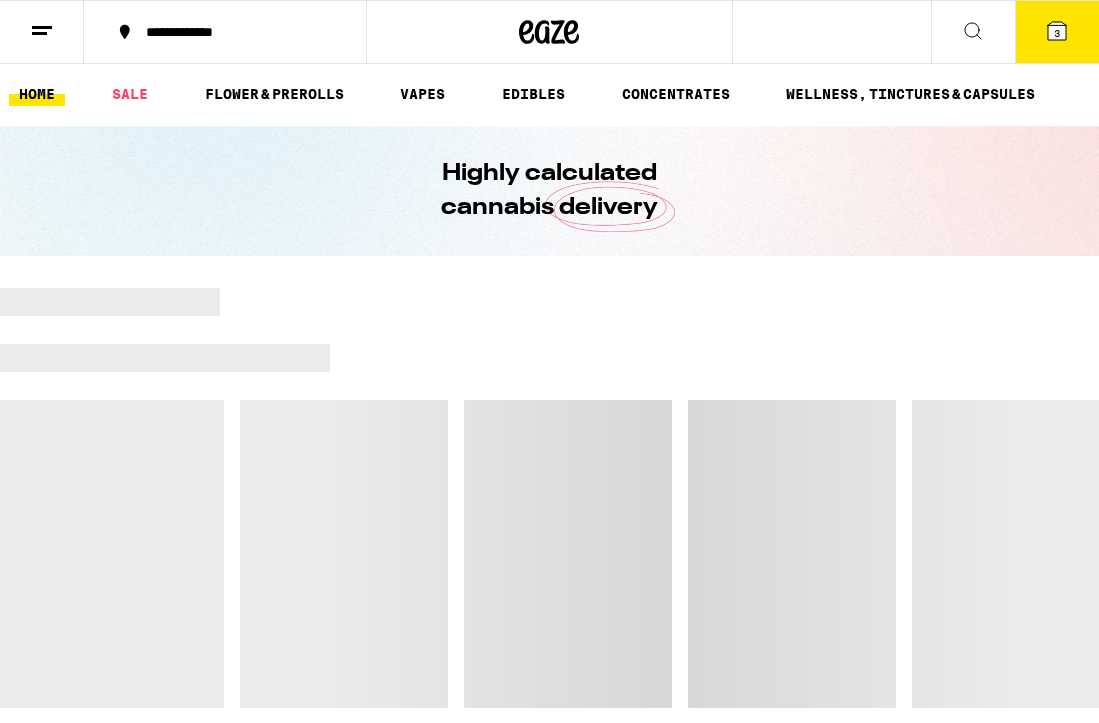 scroll, scrollTop: 0, scrollLeft: 0, axis: both 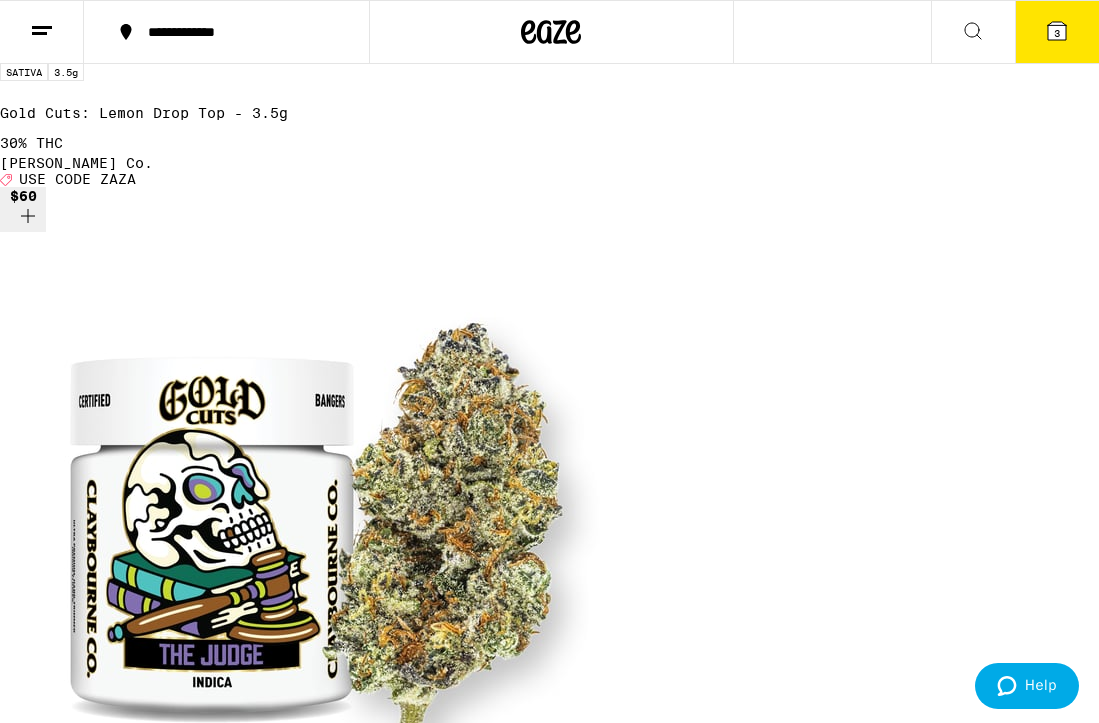 click 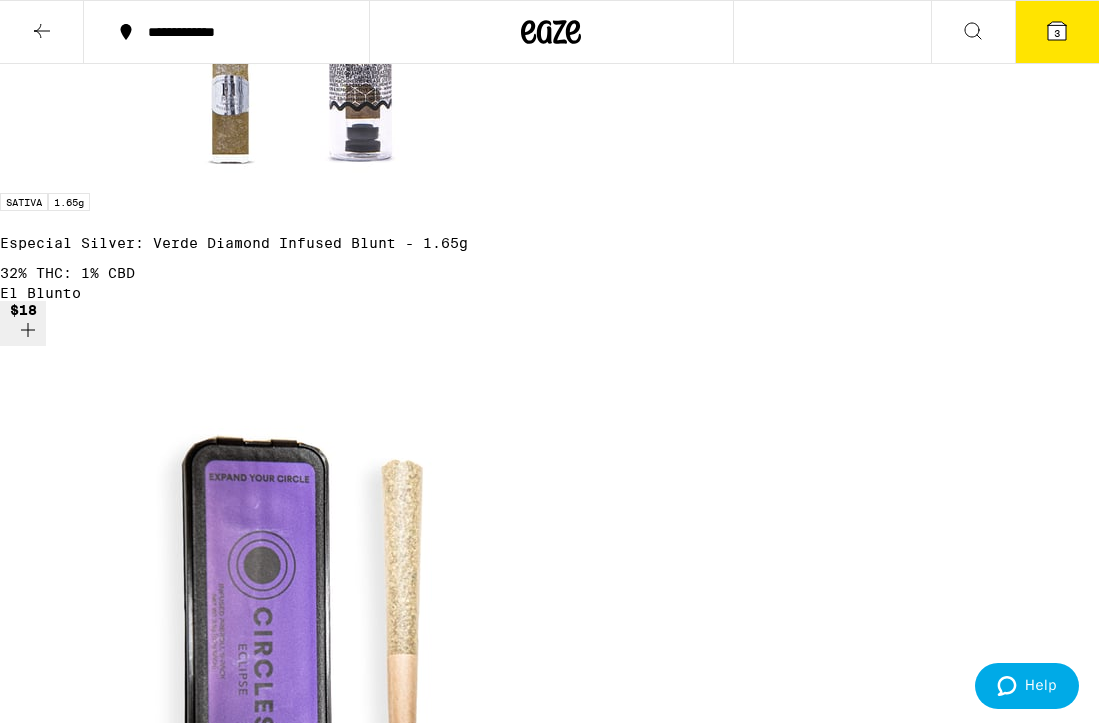 scroll, scrollTop: 0, scrollLeft: 0, axis: both 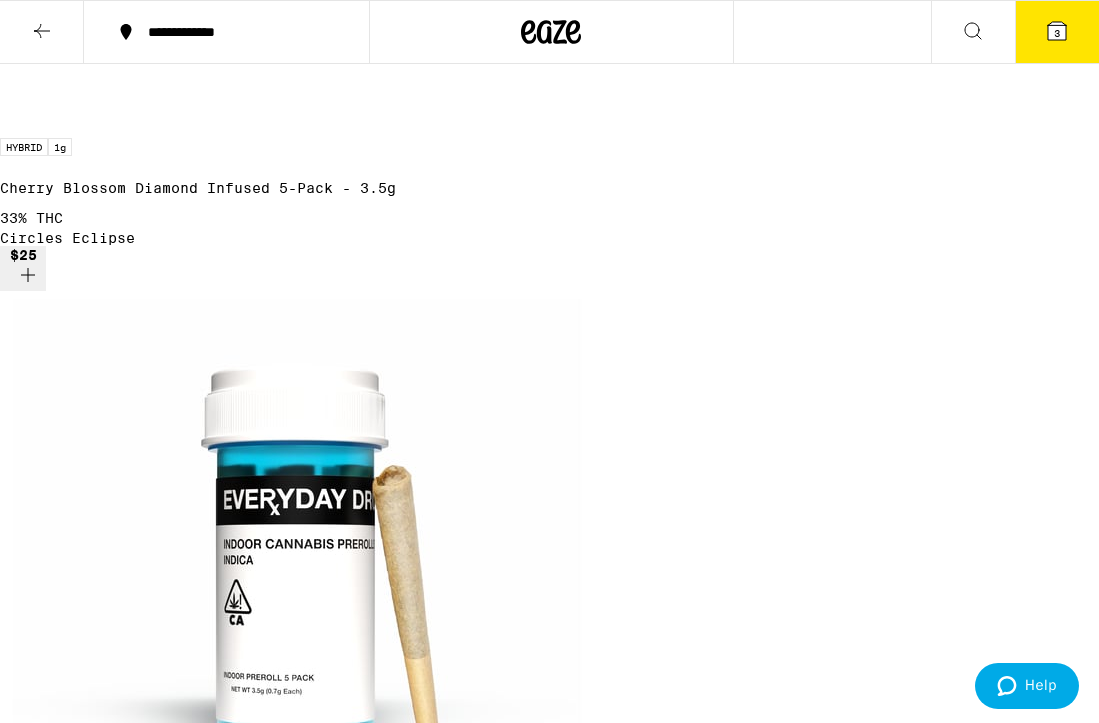 click at bounding box center (42, 32) 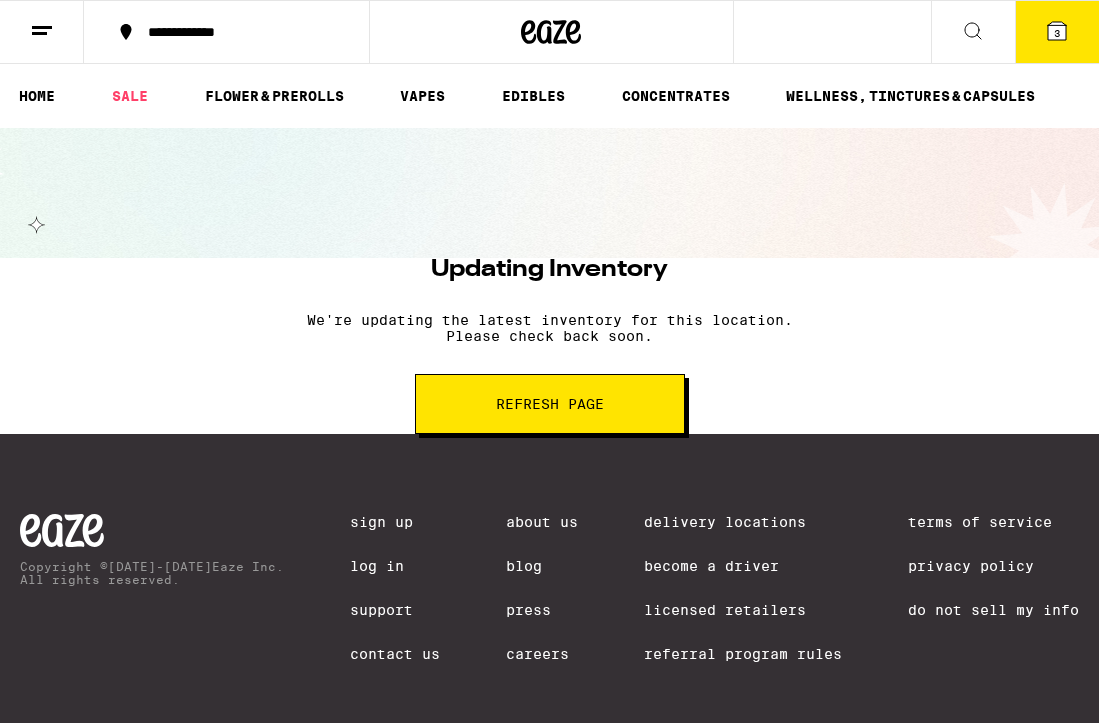 scroll, scrollTop: 1, scrollLeft: 0, axis: vertical 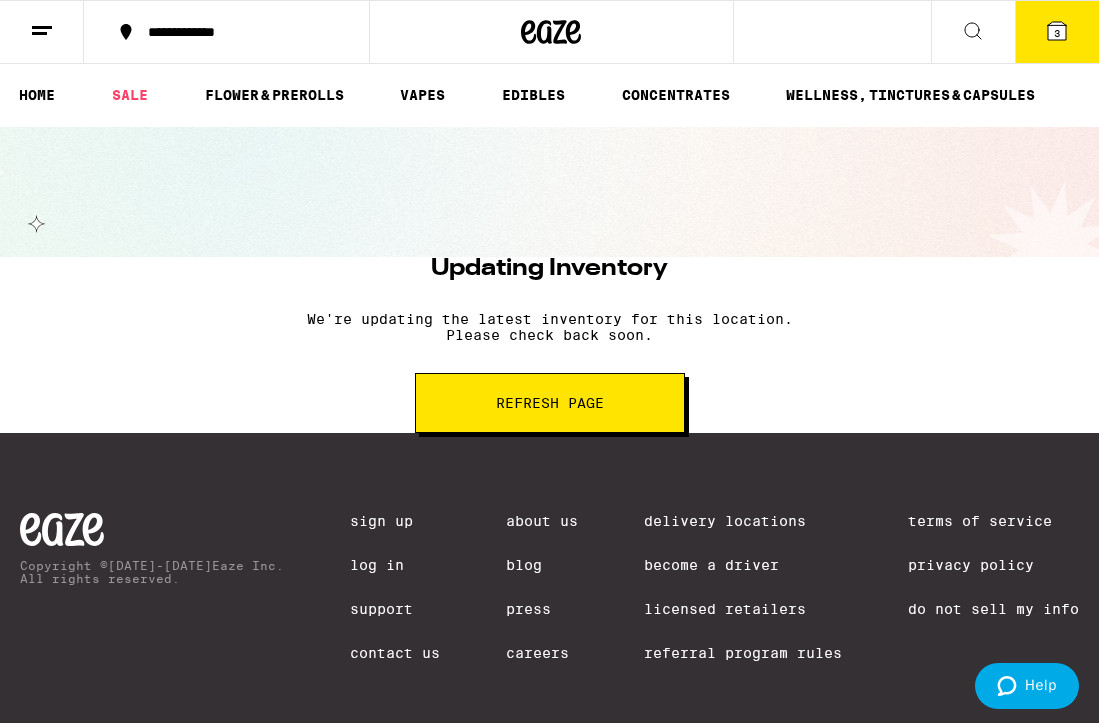 click on "Refresh page" at bounding box center (550, 403) 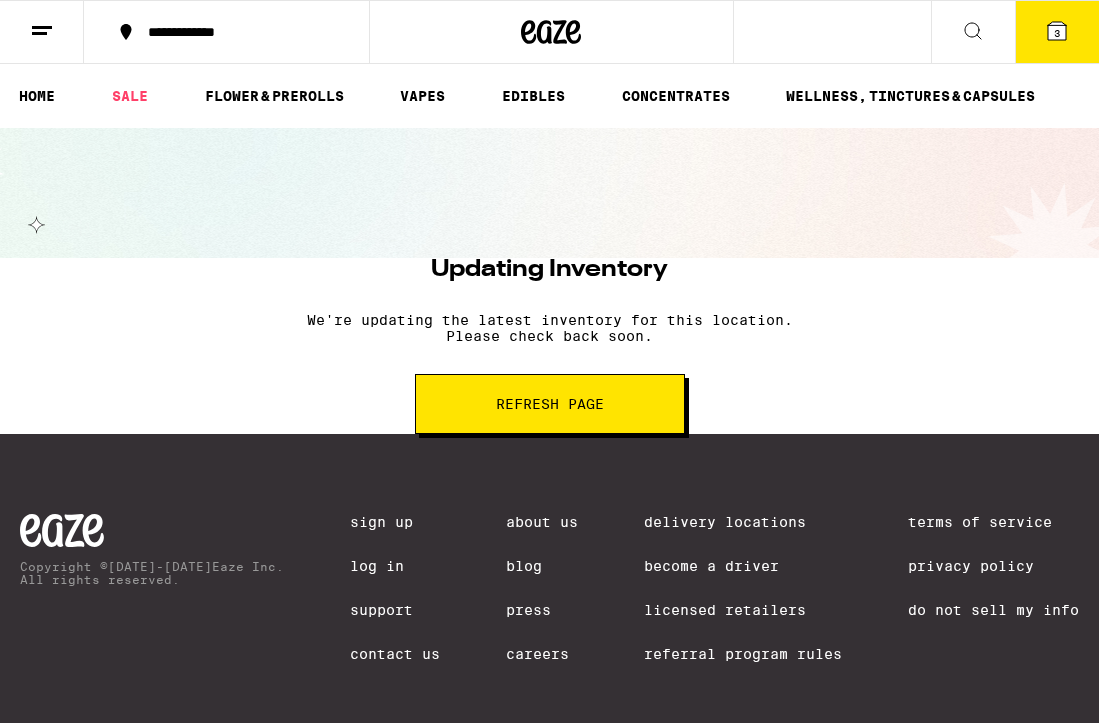 scroll, scrollTop: 0, scrollLeft: 0, axis: both 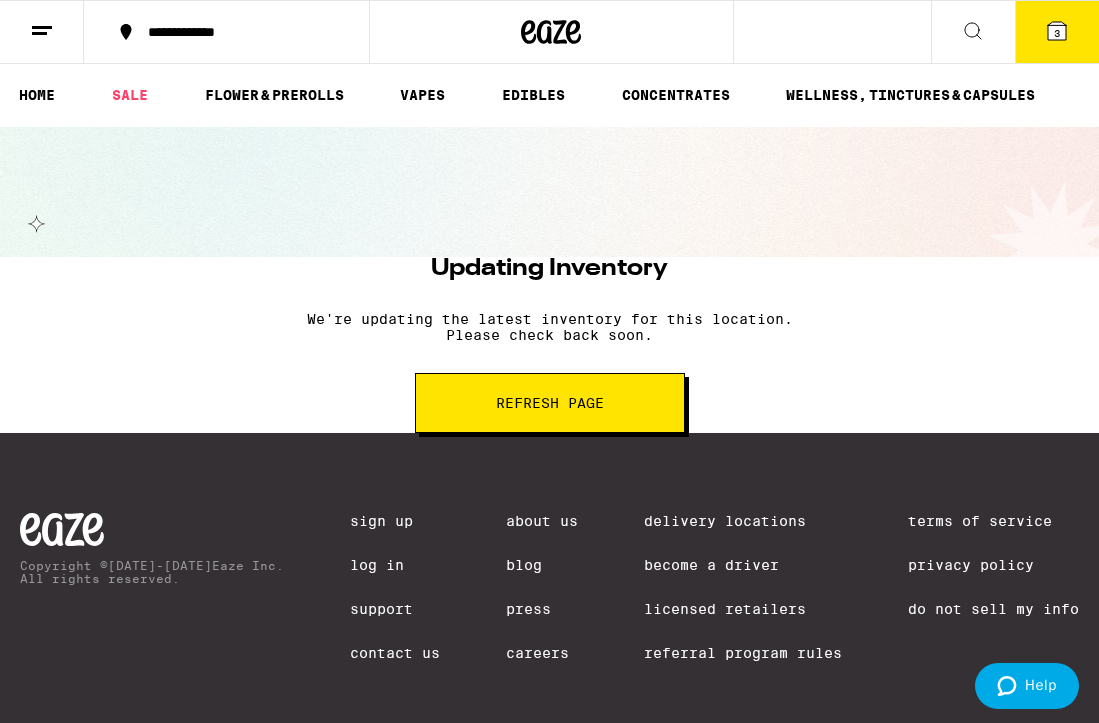 click on "Refresh page" at bounding box center [550, 403] 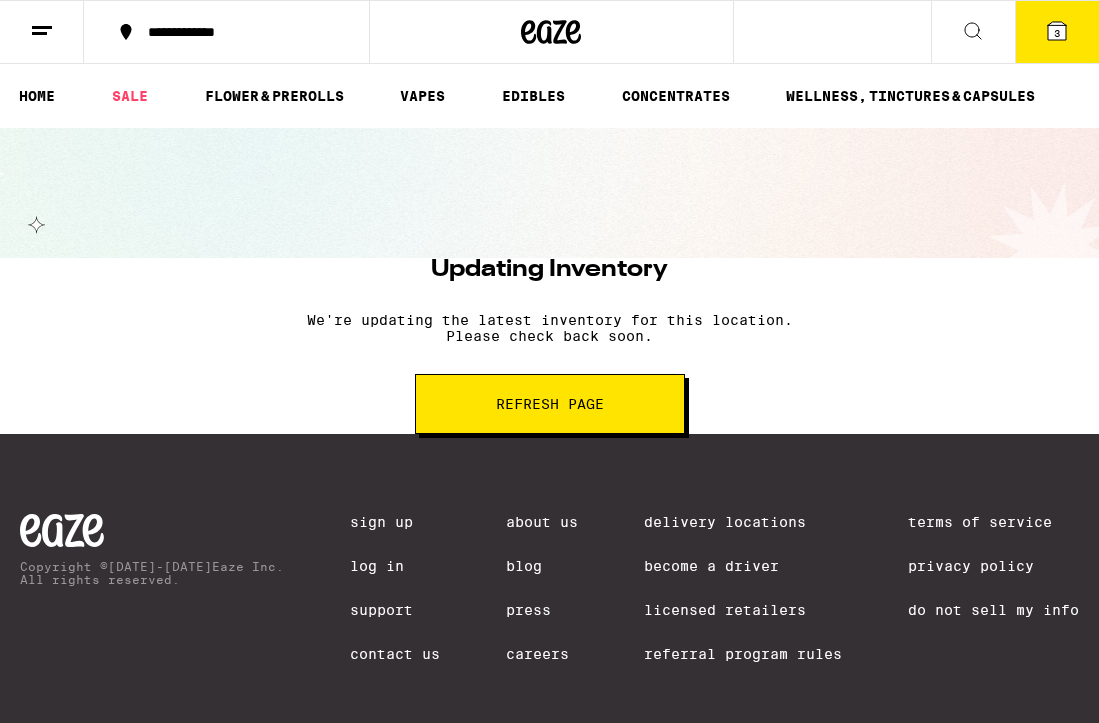 scroll, scrollTop: 1, scrollLeft: 0, axis: vertical 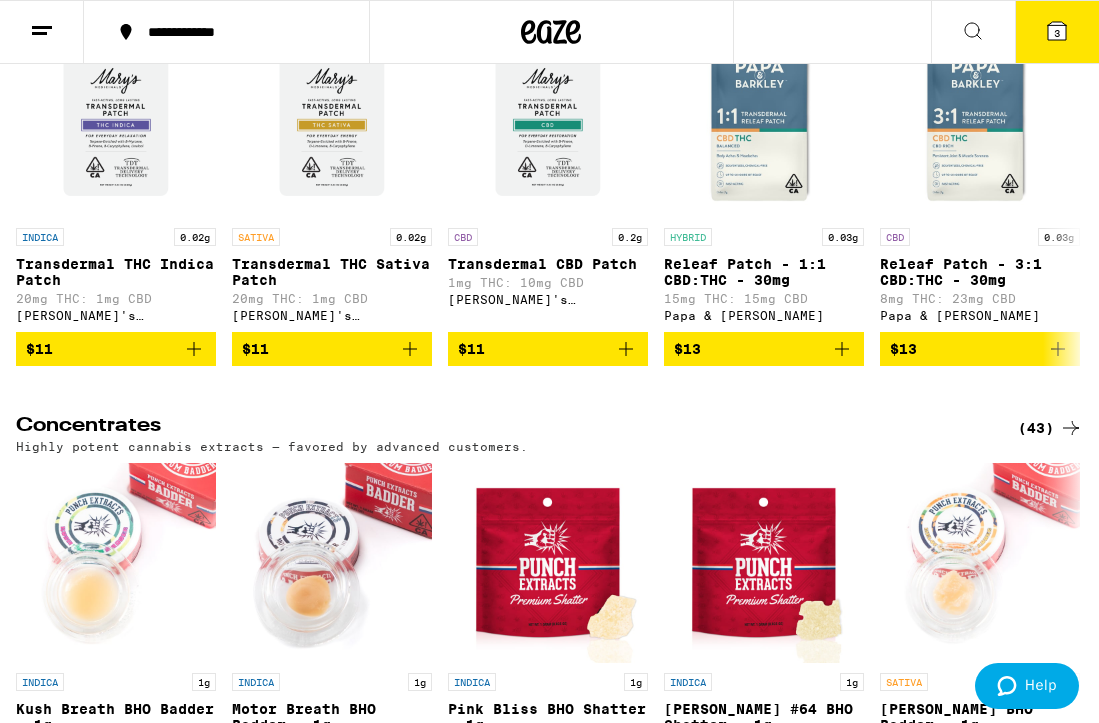 click on "Patches, Tinctures, Tablets, Bath, Body & more." at bounding box center [549, 1] 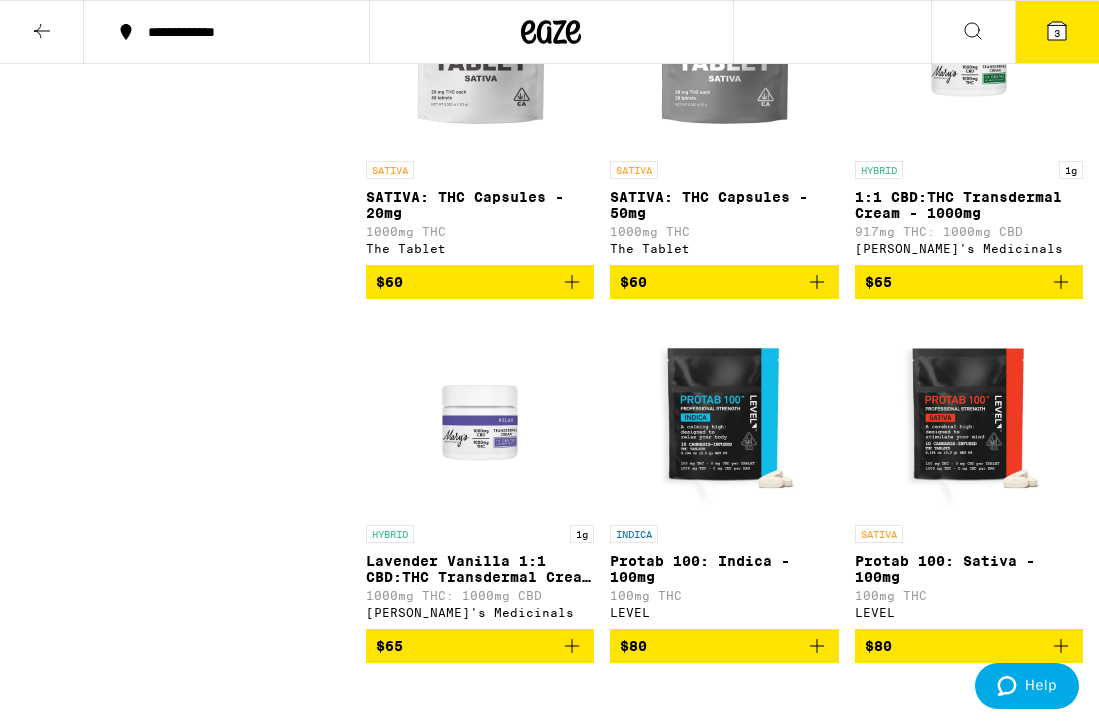 scroll, scrollTop: 4610, scrollLeft: 0, axis: vertical 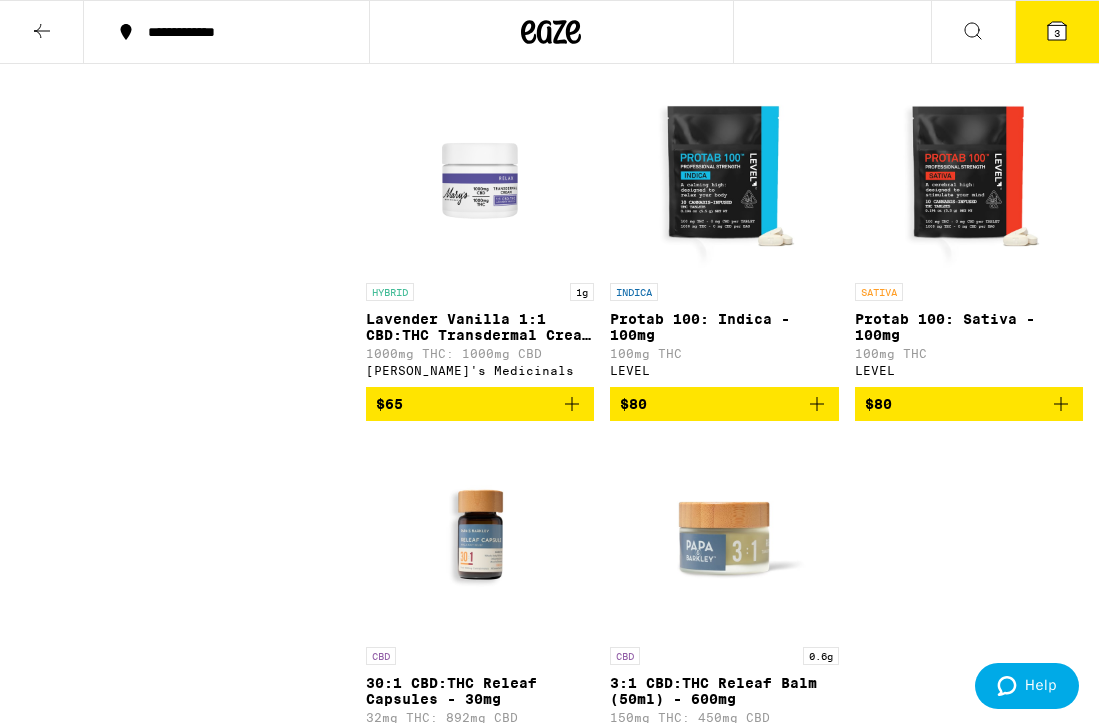 click 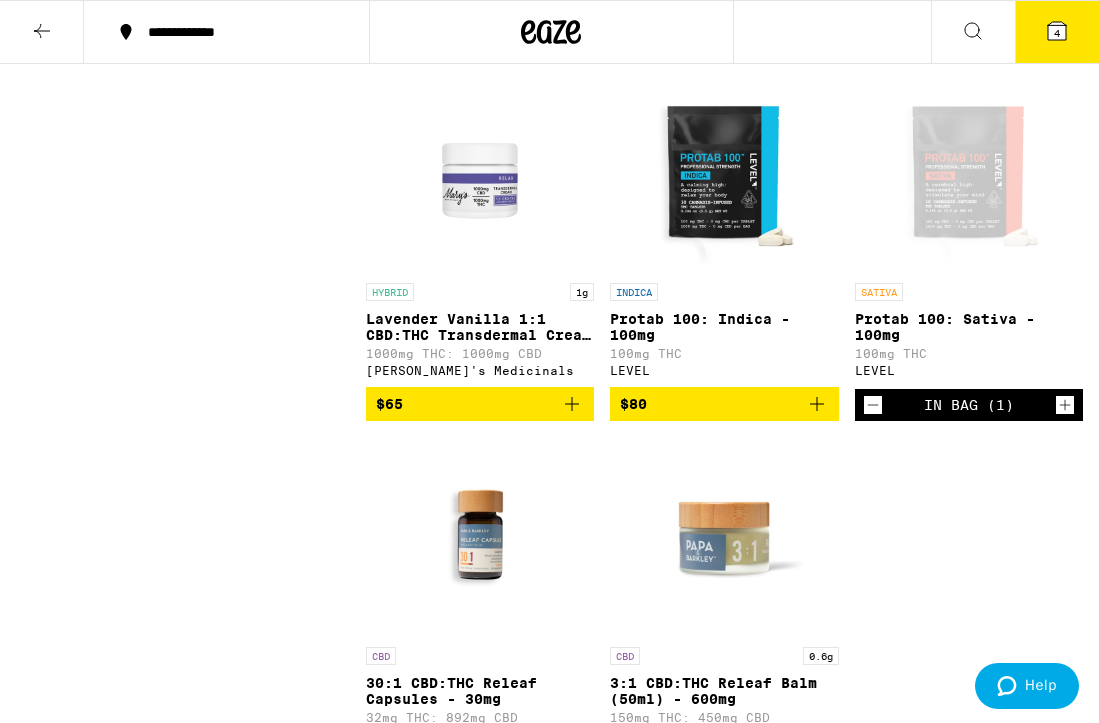 click 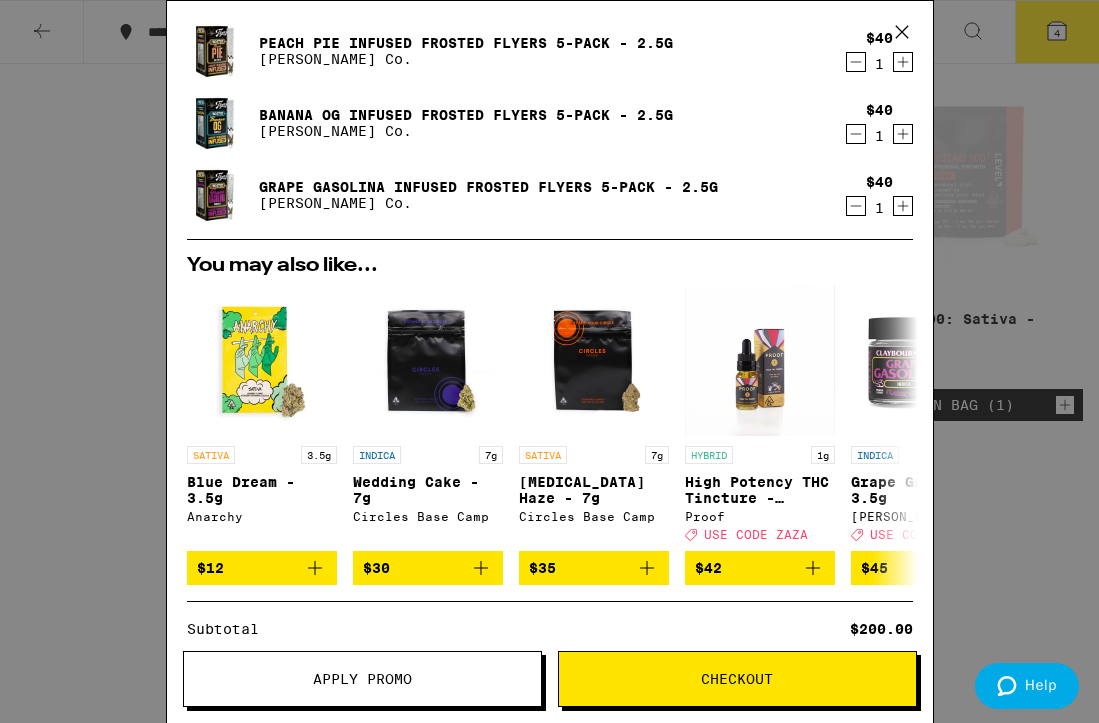 scroll, scrollTop: 0, scrollLeft: 0, axis: both 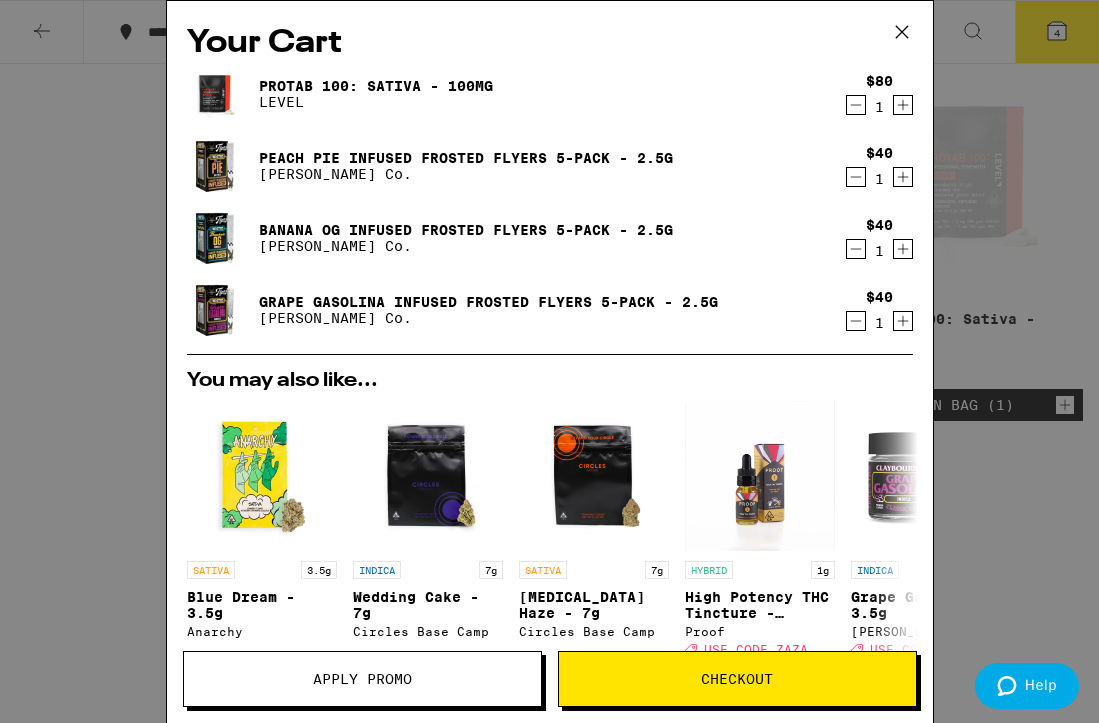 click 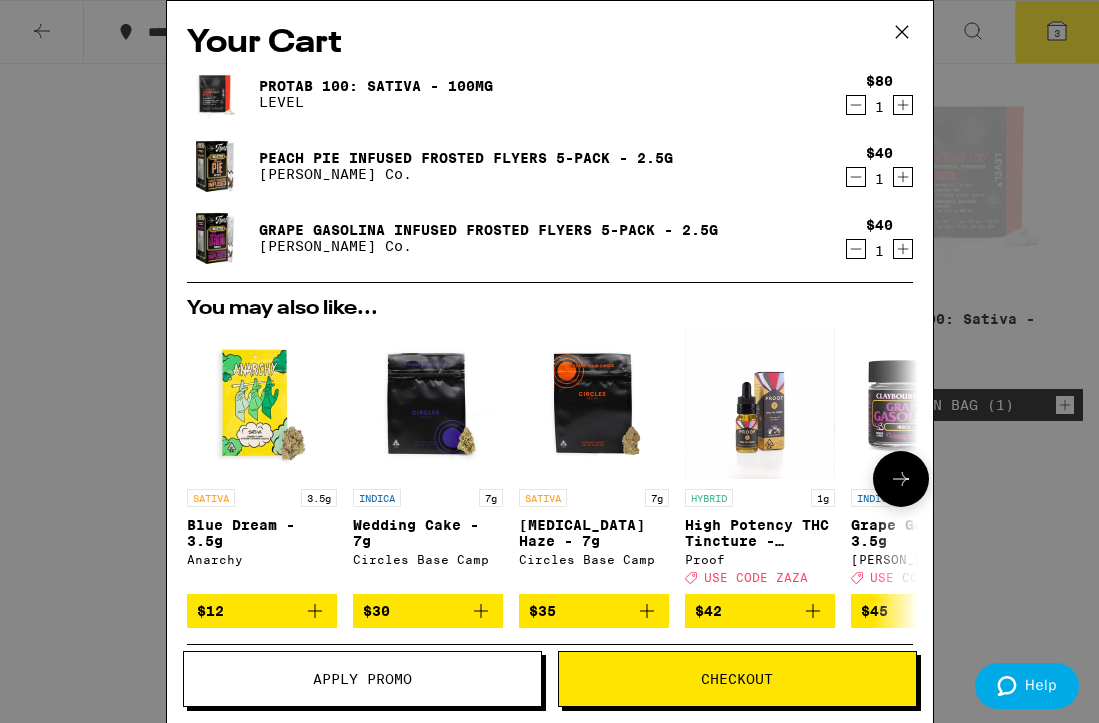 scroll, scrollTop: 301, scrollLeft: 0, axis: vertical 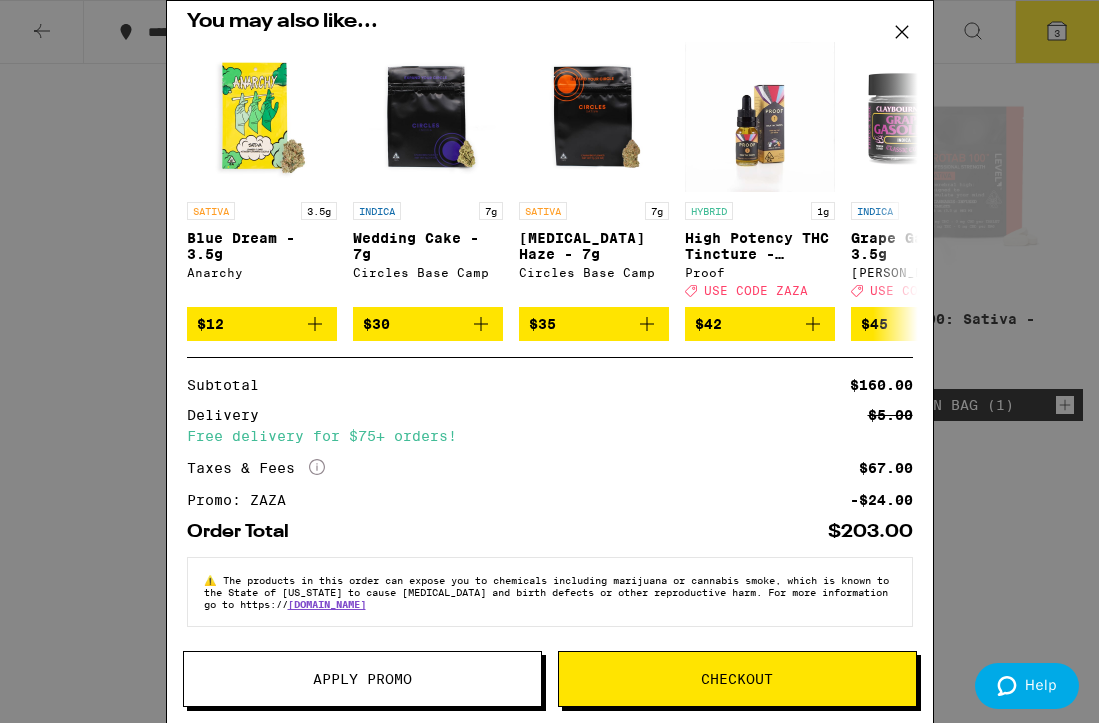 click on "Checkout" at bounding box center (737, 679) 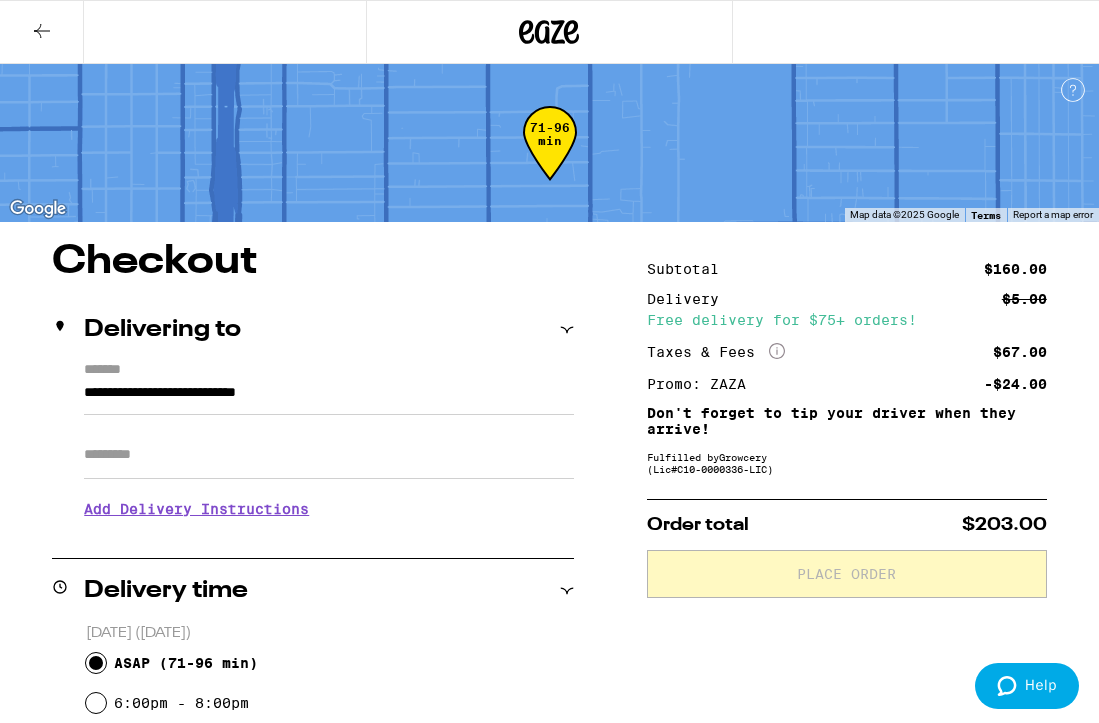 click 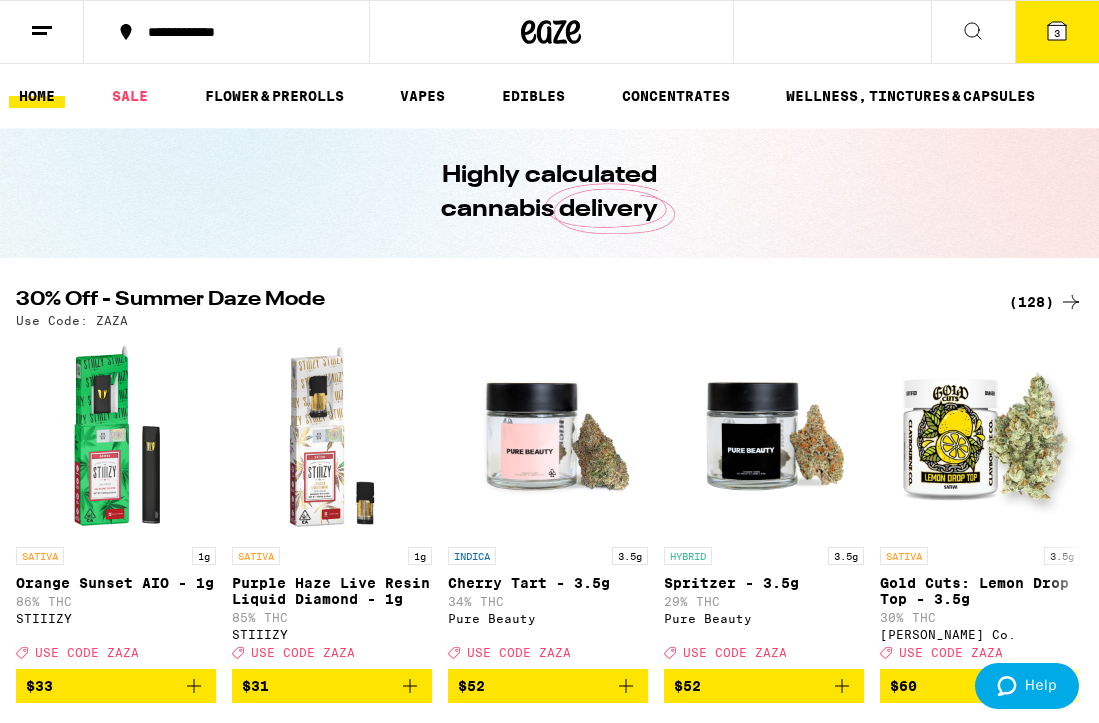 click on "(128)" at bounding box center [1046, 302] 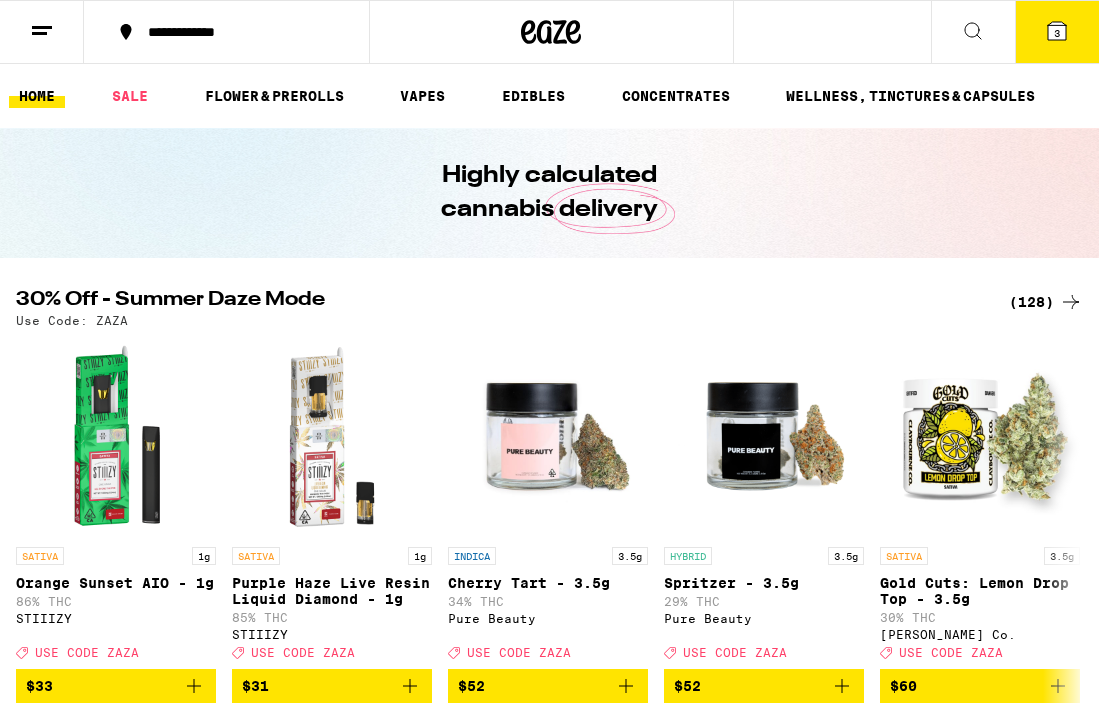 scroll, scrollTop: 0, scrollLeft: 0, axis: both 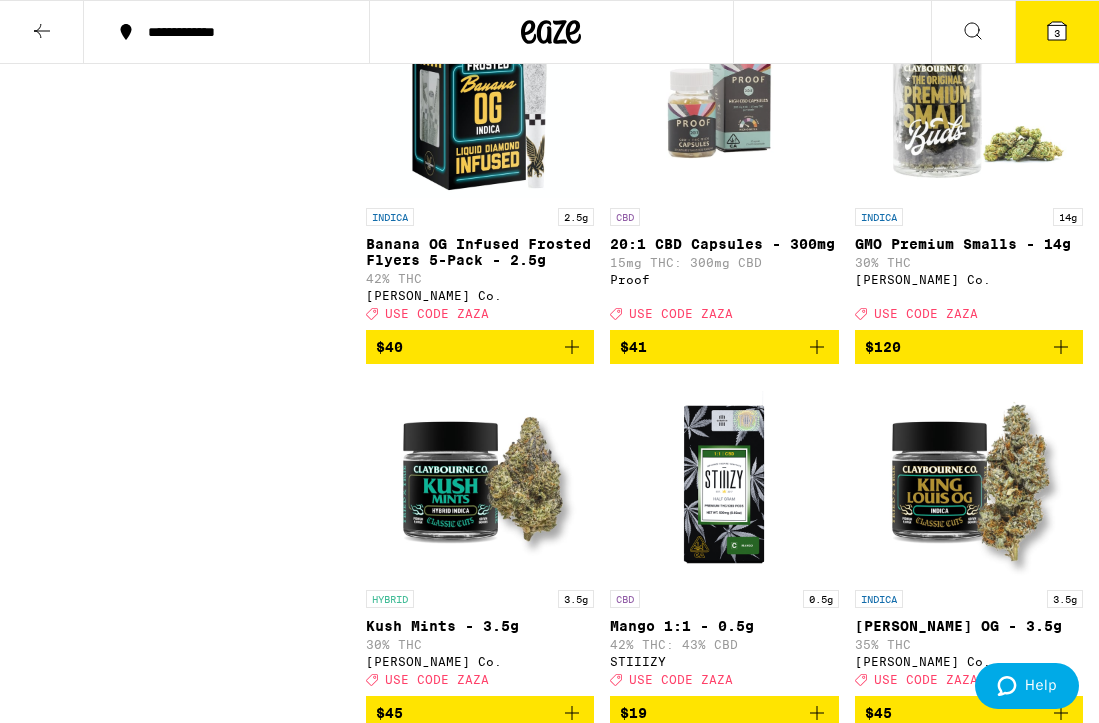 click 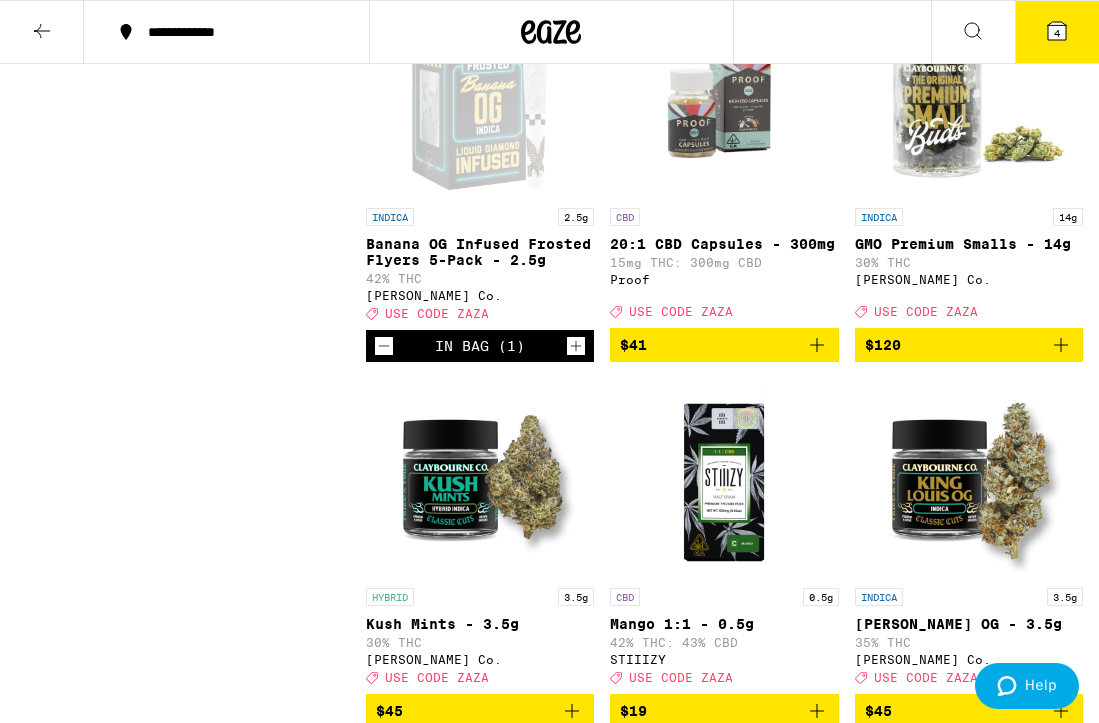 click 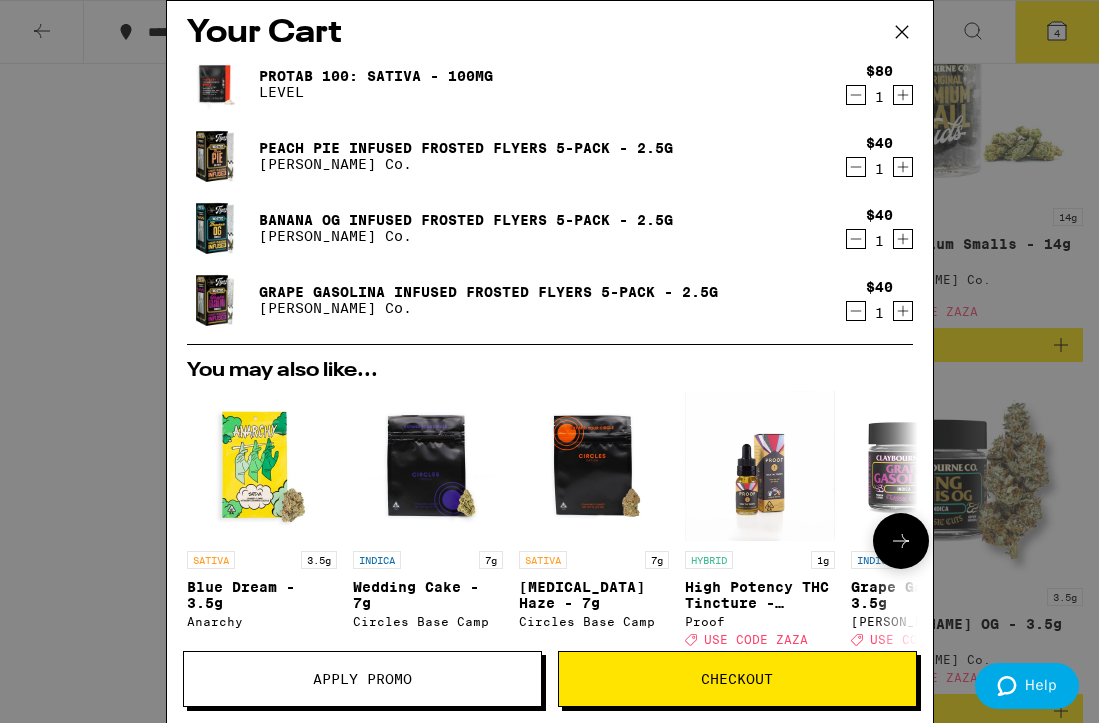 scroll, scrollTop: 373, scrollLeft: 0, axis: vertical 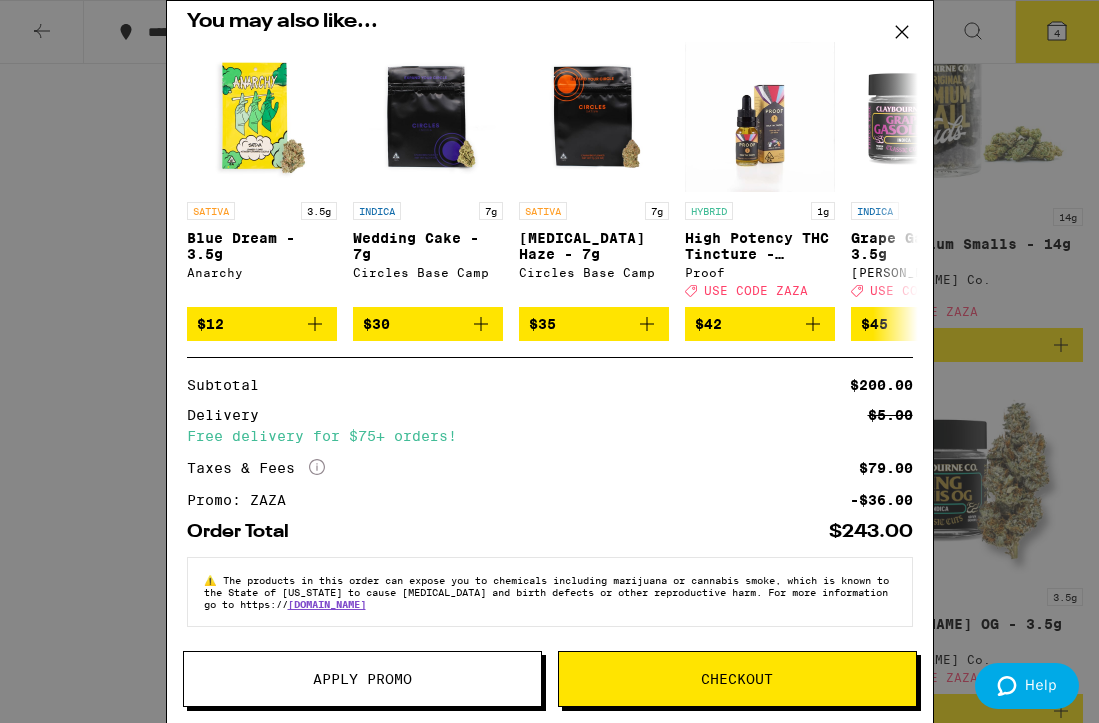 click on "Checkout" at bounding box center [737, 679] 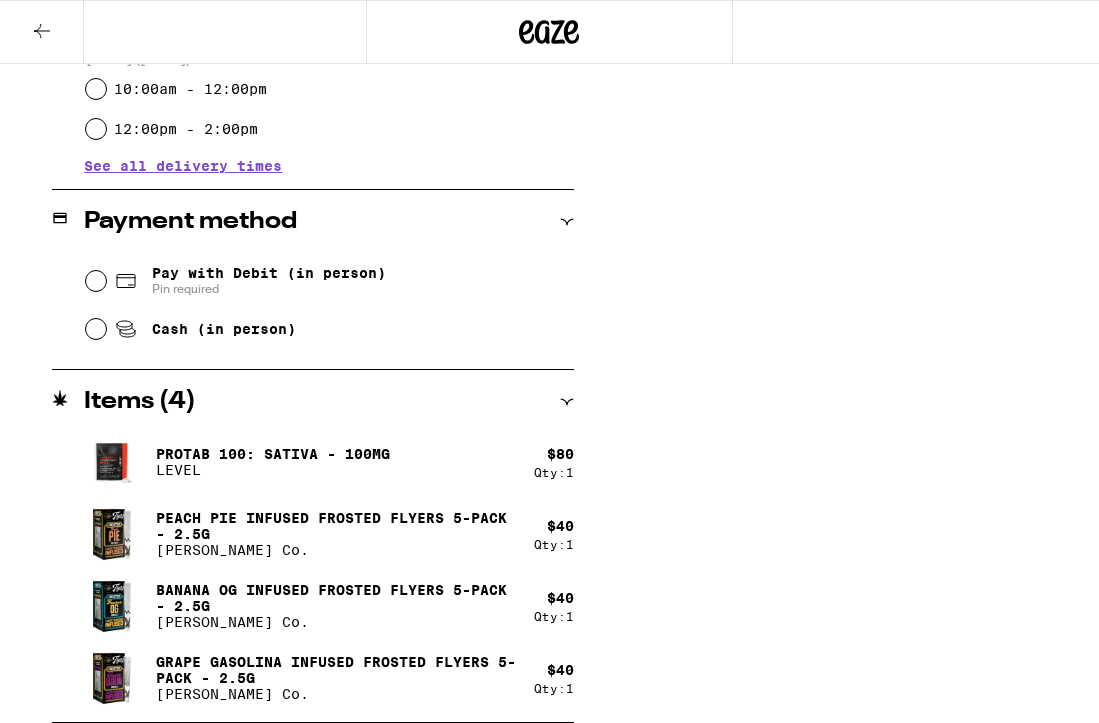 scroll, scrollTop: 0, scrollLeft: 0, axis: both 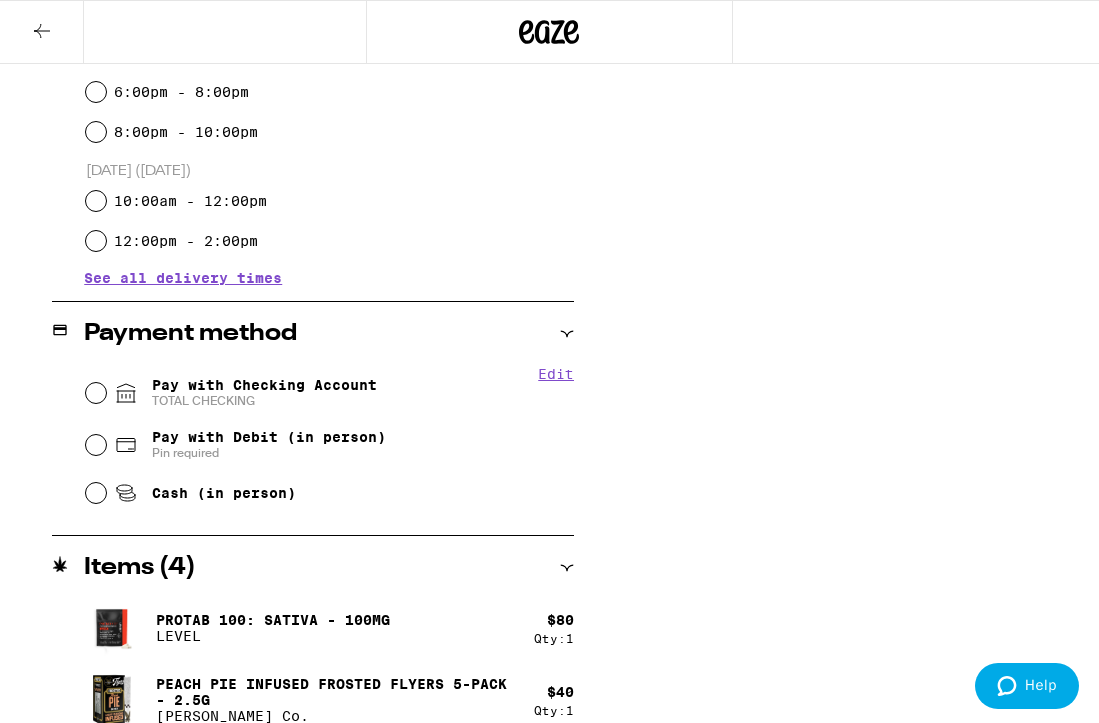 click on "Pay with Checking Account TOTAL CHECKING" at bounding box center [264, 393] 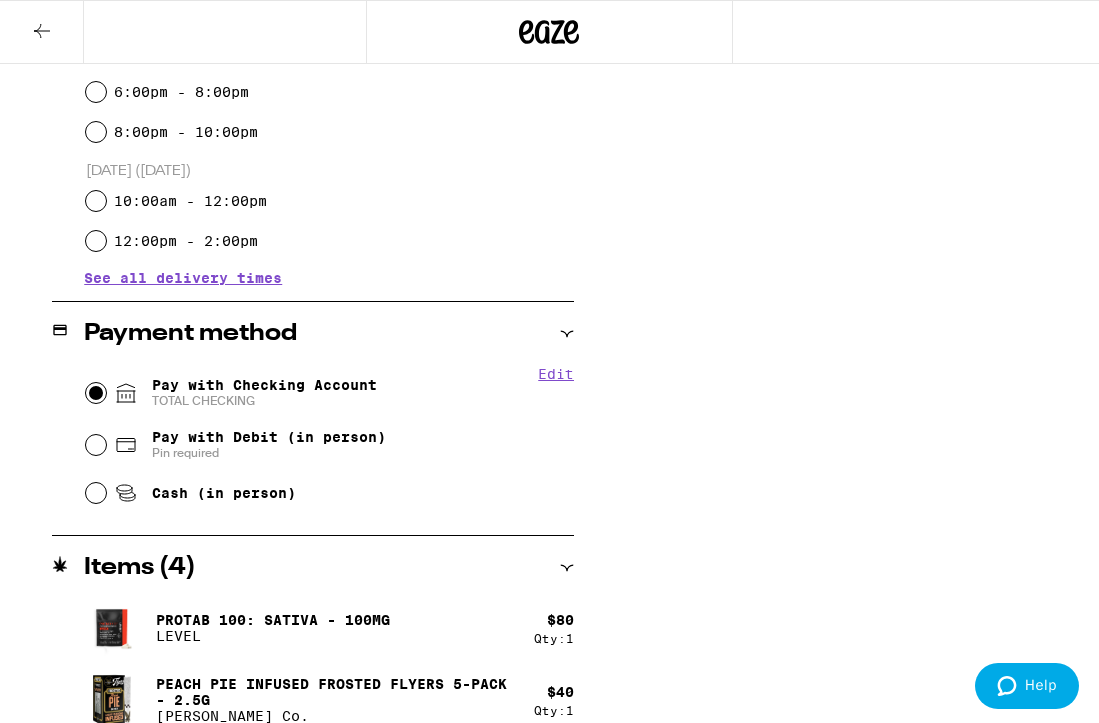 click on "Pay with Checking Account TOTAL CHECKING" at bounding box center [96, 393] 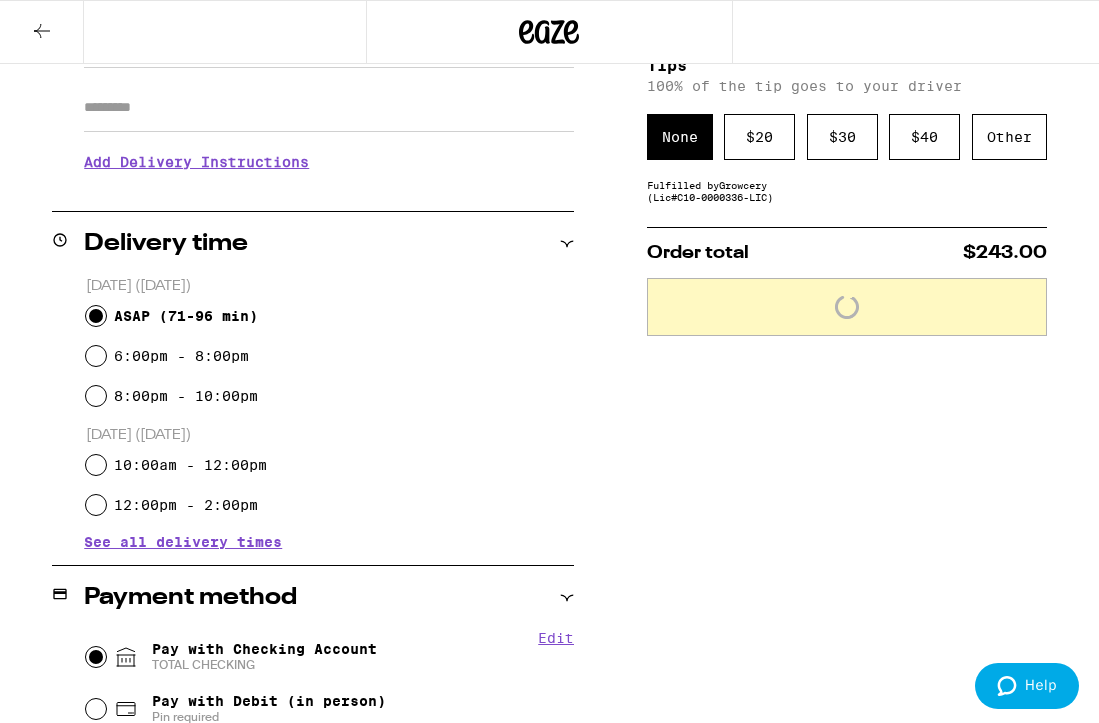 scroll, scrollTop: 338, scrollLeft: 0, axis: vertical 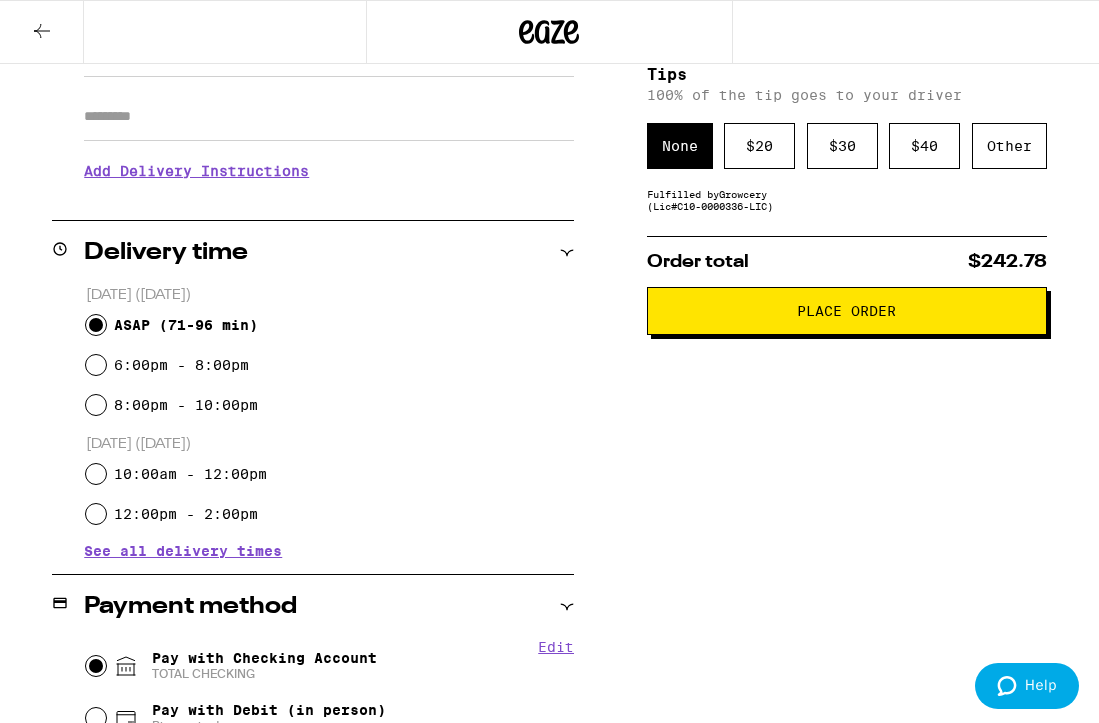 click on "Place Order" at bounding box center (846, 311) 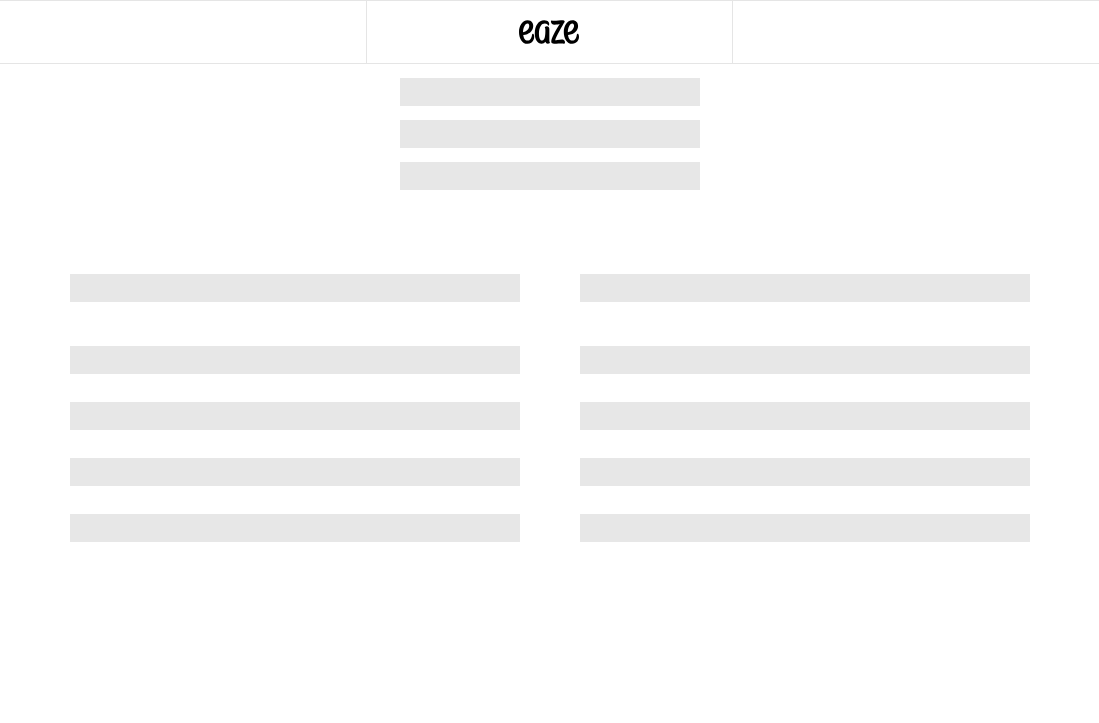 scroll, scrollTop: 0, scrollLeft: 0, axis: both 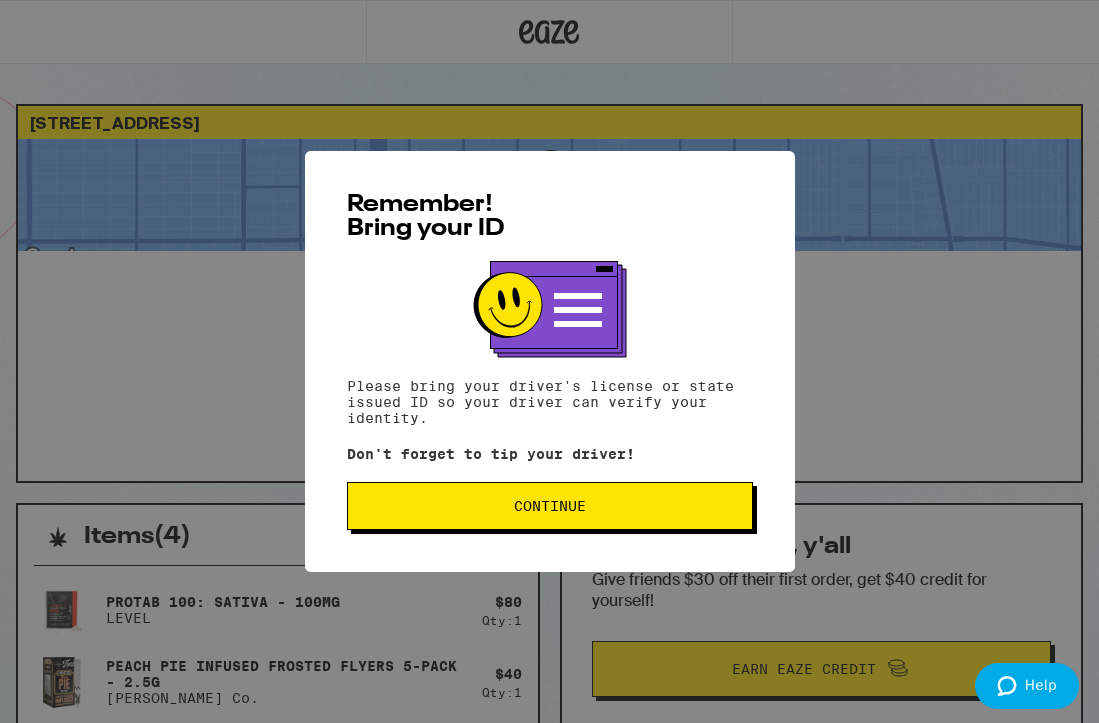 click on "Continue" at bounding box center (550, 506) 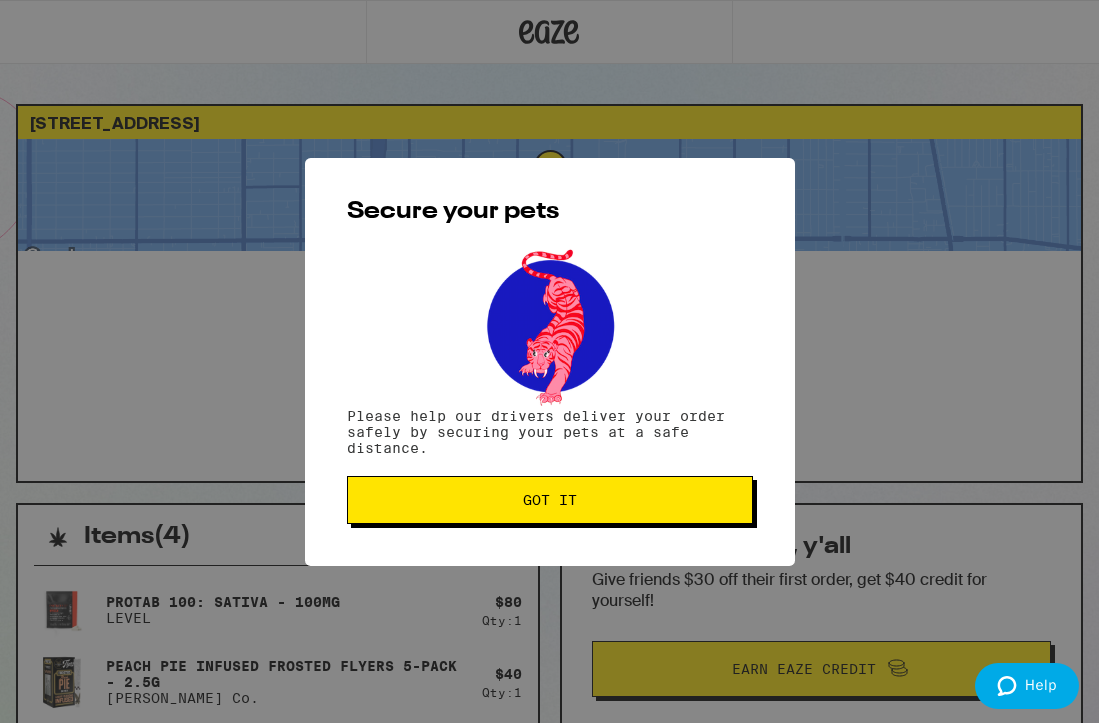 click on "Got it" at bounding box center (550, 500) 